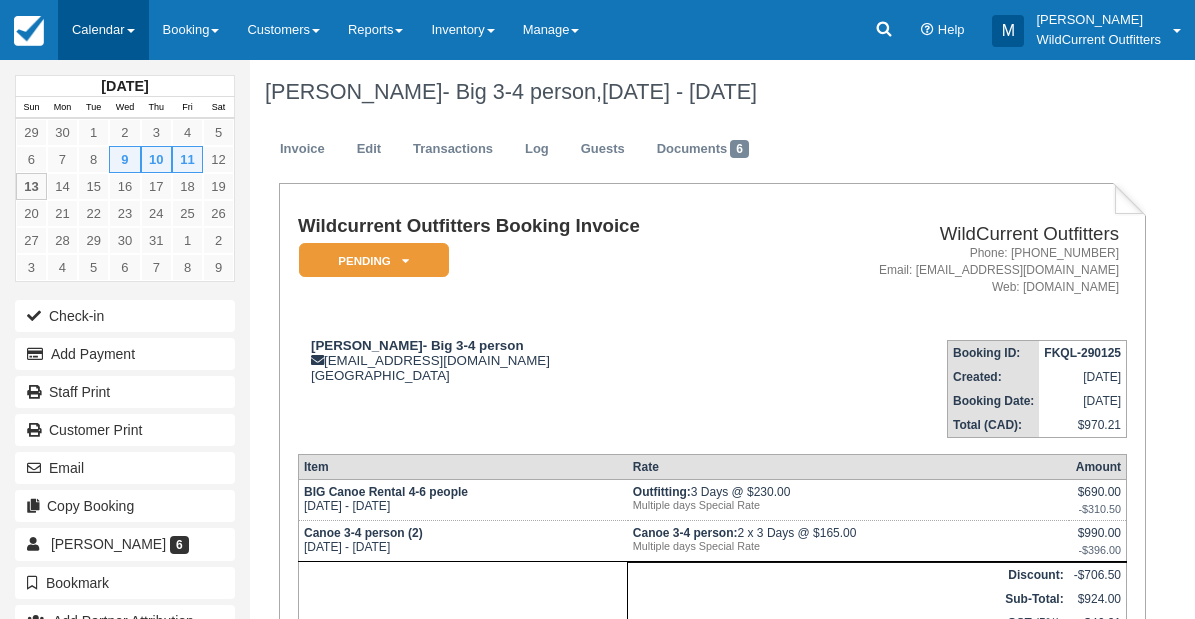 scroll, scrollTop: 0, scrollLeft: 0, axis: both 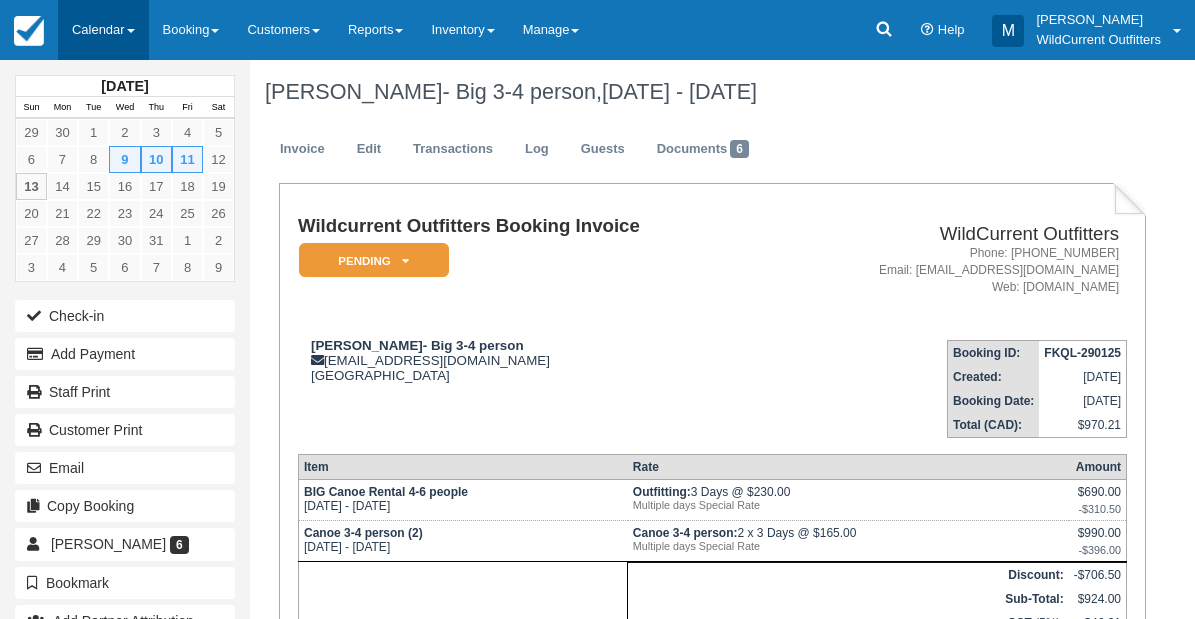 click on "Calendar" at bounding box center (103, 30) 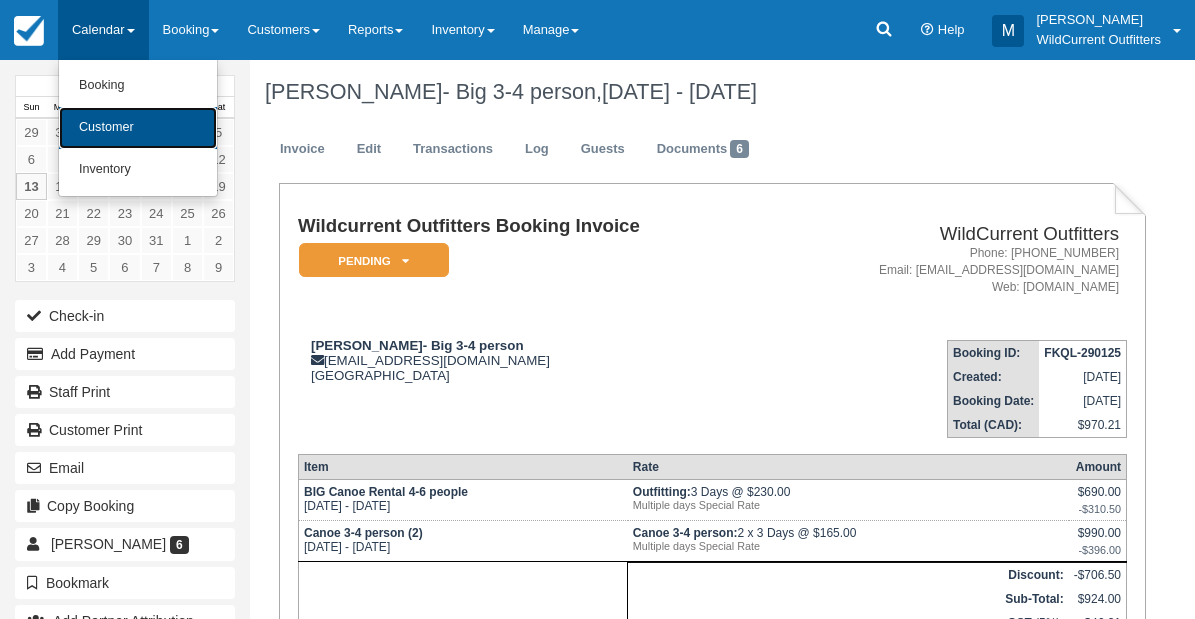 click on "Customer" at bounding box center [138, 128] 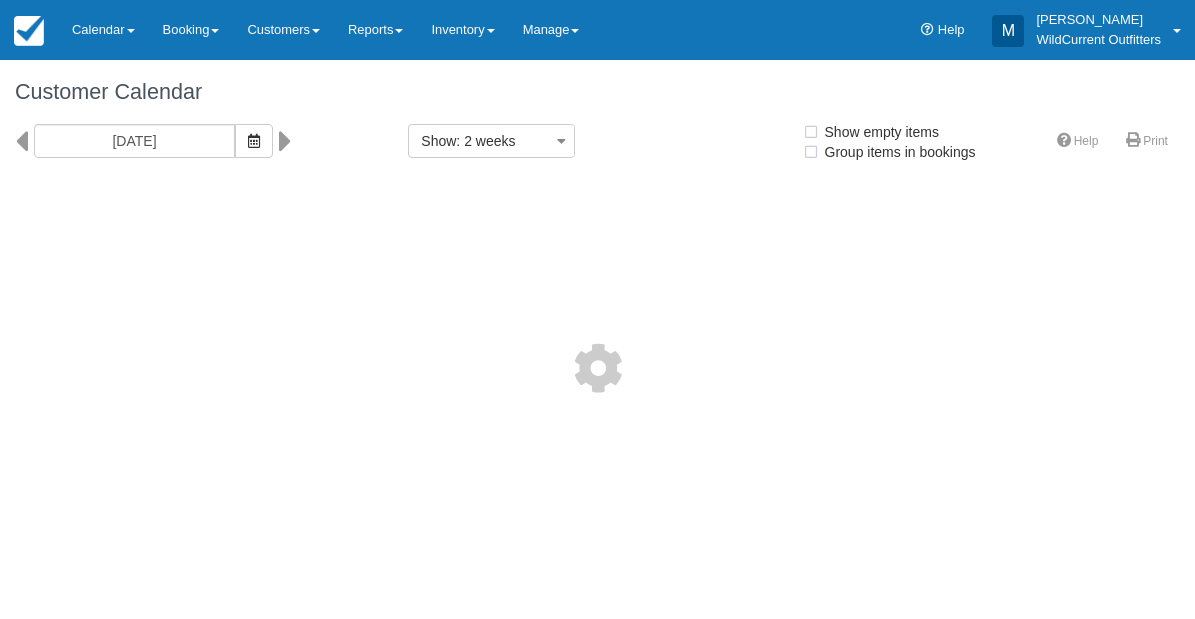 select 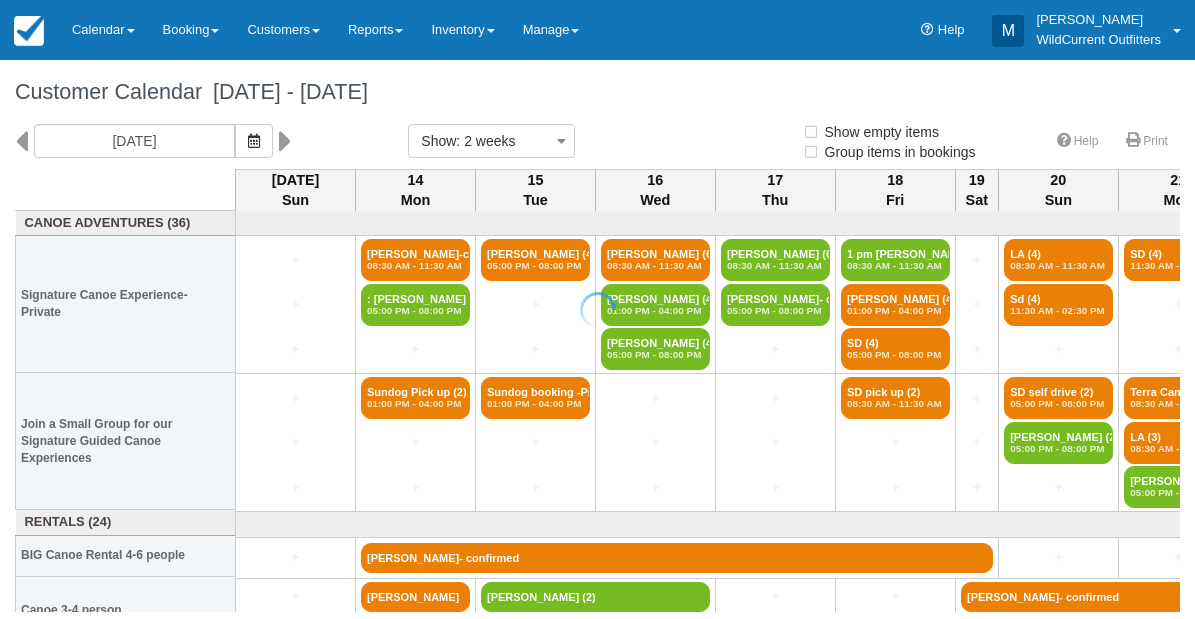 select 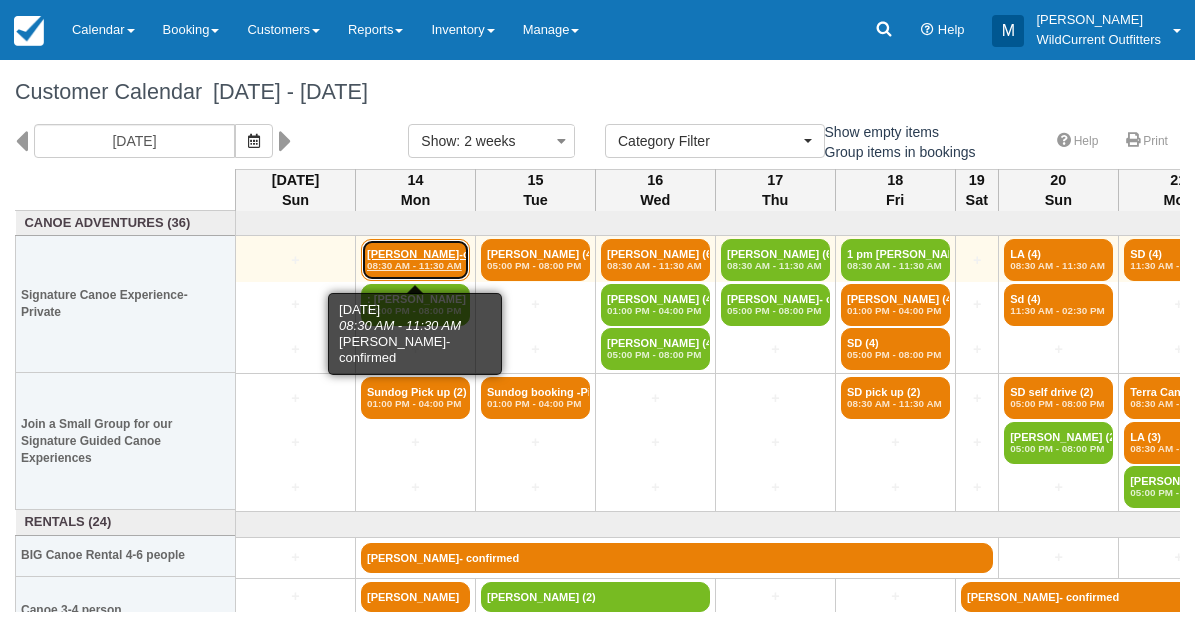 click on "[PERSON_NAME]-conf (6)  08:30 AM - 11:30 AM" at bounding box center [415, 260] 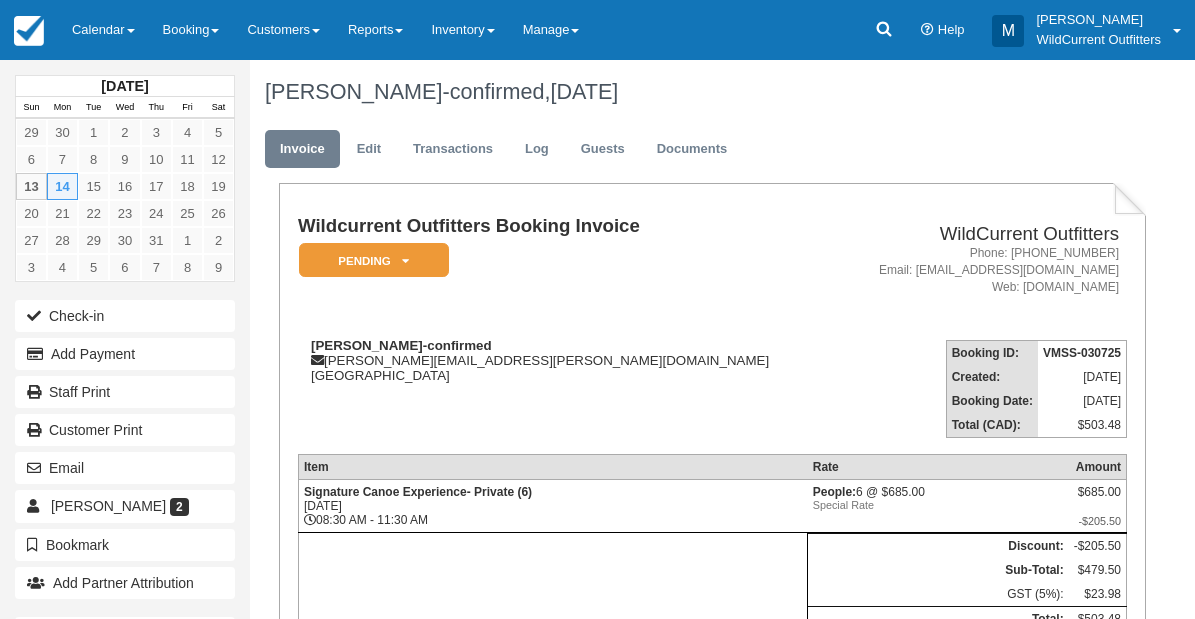 scroll, scrollTop: 0, scrollLeft: 0, axis: both 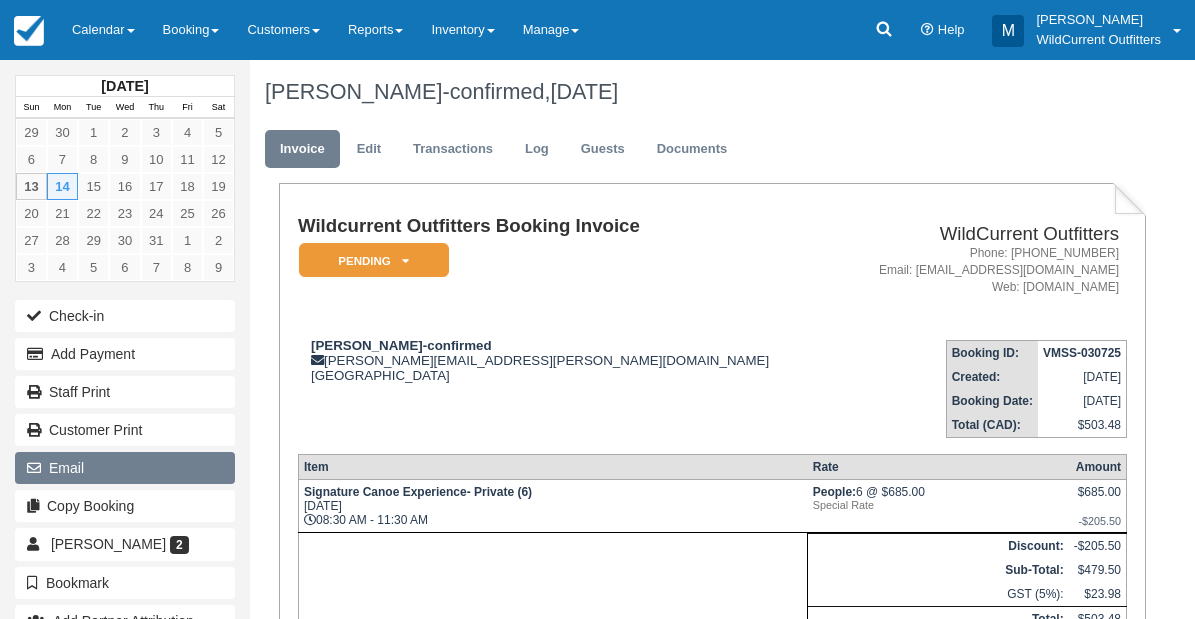 click on "Email" at bounding box center (125, 468) 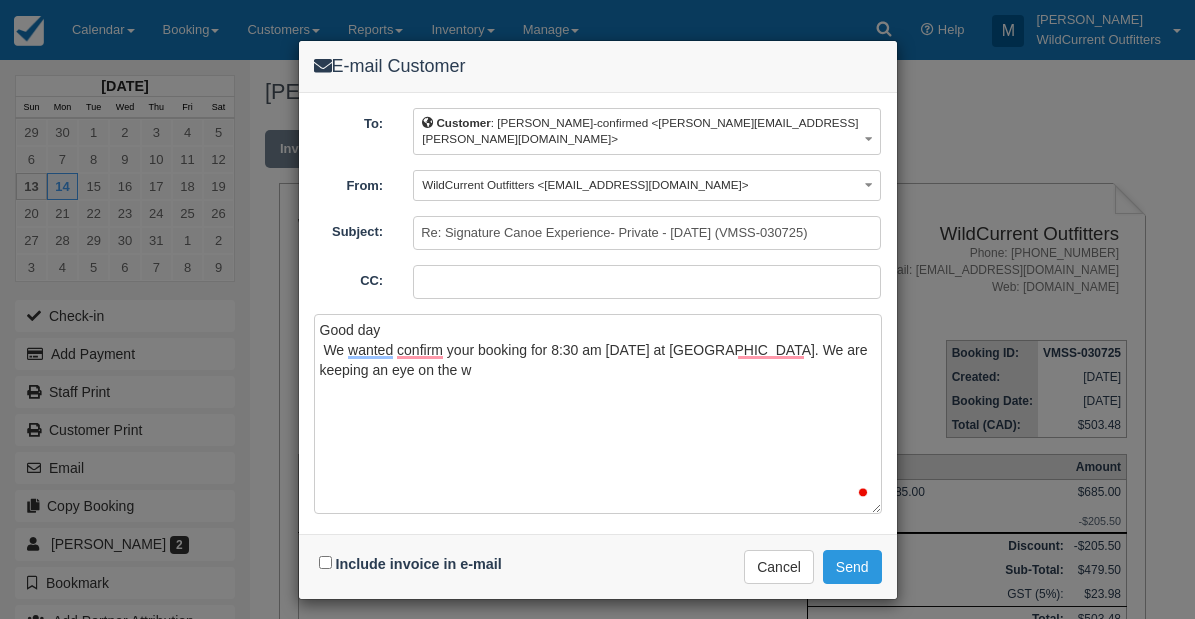 click on "E-mail Customer
To:
Customer : Isabel De Beule-confirmed <isabel.debeule@vives.be>
Customer : Isabel De Beule-confirmed <isabel.debeule@vives.be>  Custom Recipient Edit Recipient  Staff Michael Lodge <info@wildcurrentoutfitters.ca> Michael Lodge <michaellodgejasper@gmail.com> sundog tours <info@sundogtours.com> Travis Anderson <logbldr.anderson@gmail.com> Wesbroke Wesbroke <mwesbrookjasper@gmail.com>
From:
WildCurrent Outfitters <info@wildcurrentoutfitters.ca>
WildCurrent Outfitters <info@wildcurrentoutfitters.ca> Michael <michaellodgejasper@gmail.com>
Subject:
Re: Signature Canoe Experience- Private - Mon Jul 14, 2025 (VMSS-030725)
CC:" at bounding box center [597, 309] 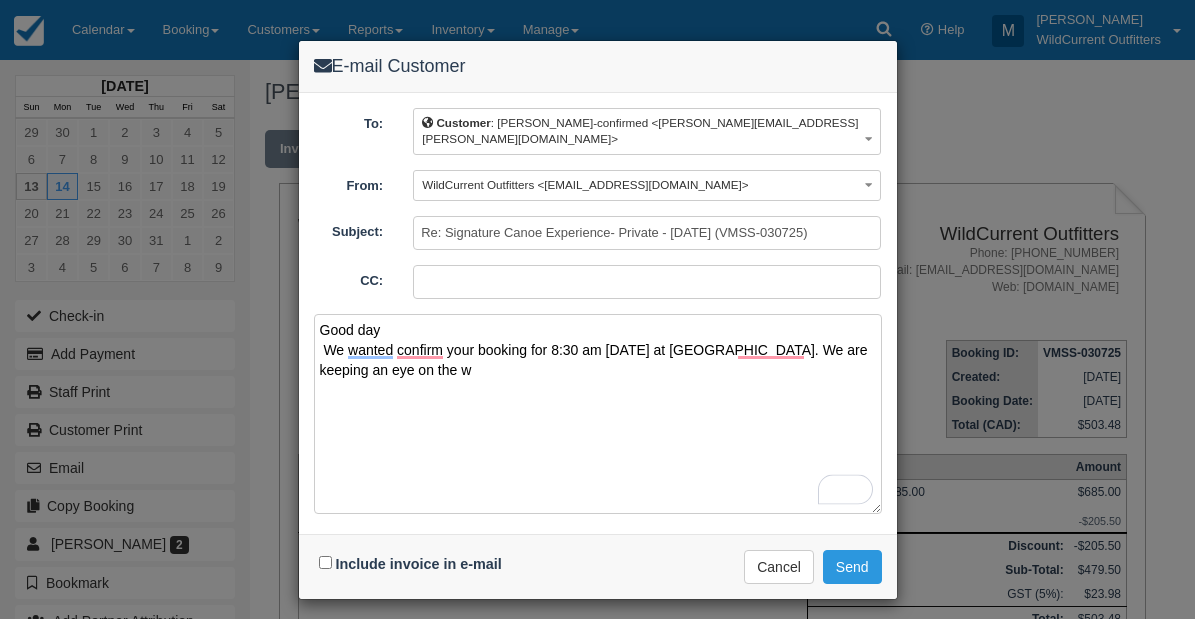 click on "Good day
We wanted confirm your booking for 8:30 am tomorrow at Pyramid lake resort. We are keeping an eye on the w" at bounding box center [598, 414] 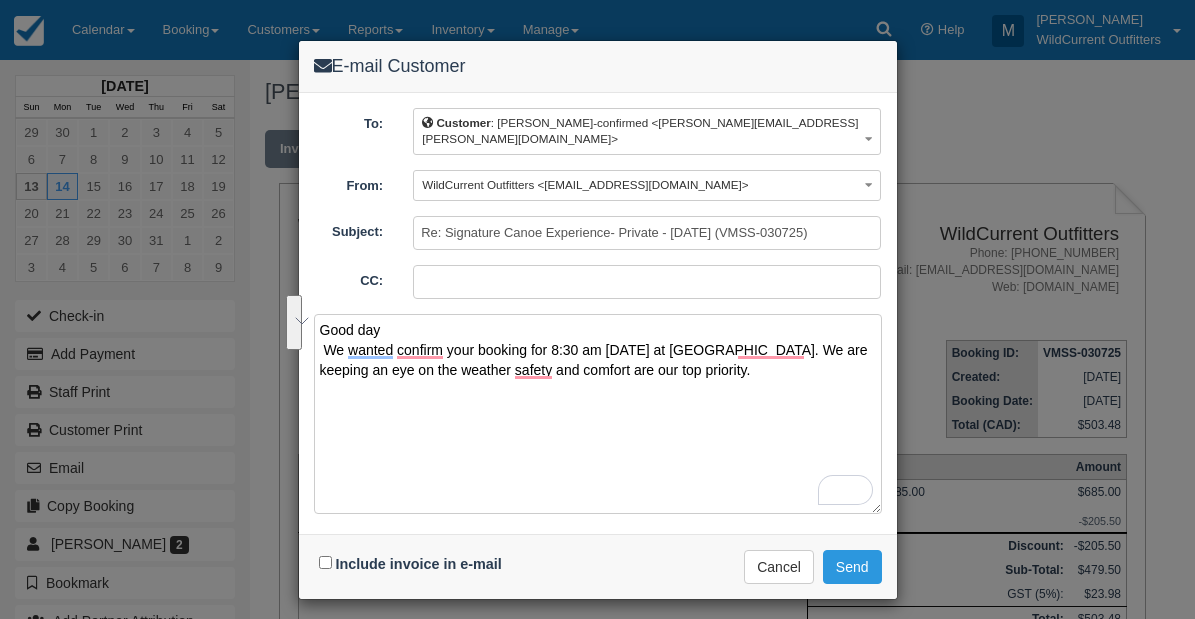 drag, startPoint x: 758, startPoint y: 359, endPoint x: 308, endPoint y: 299, distance: 453.9824 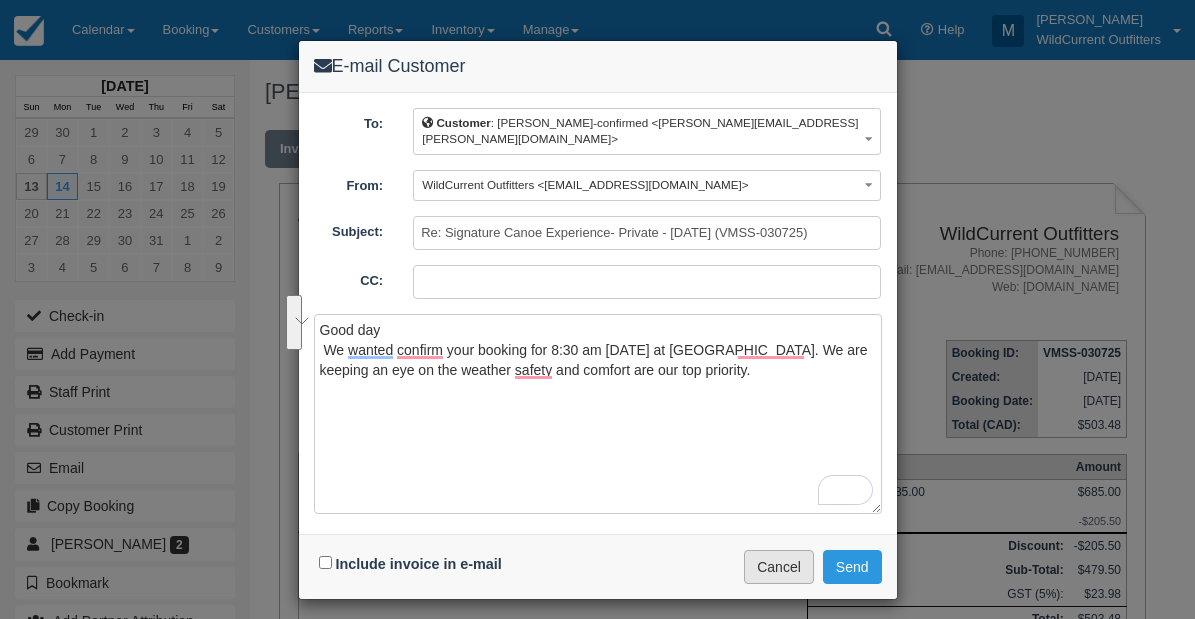 click on "Cancel" at bounding box center (779, 567) 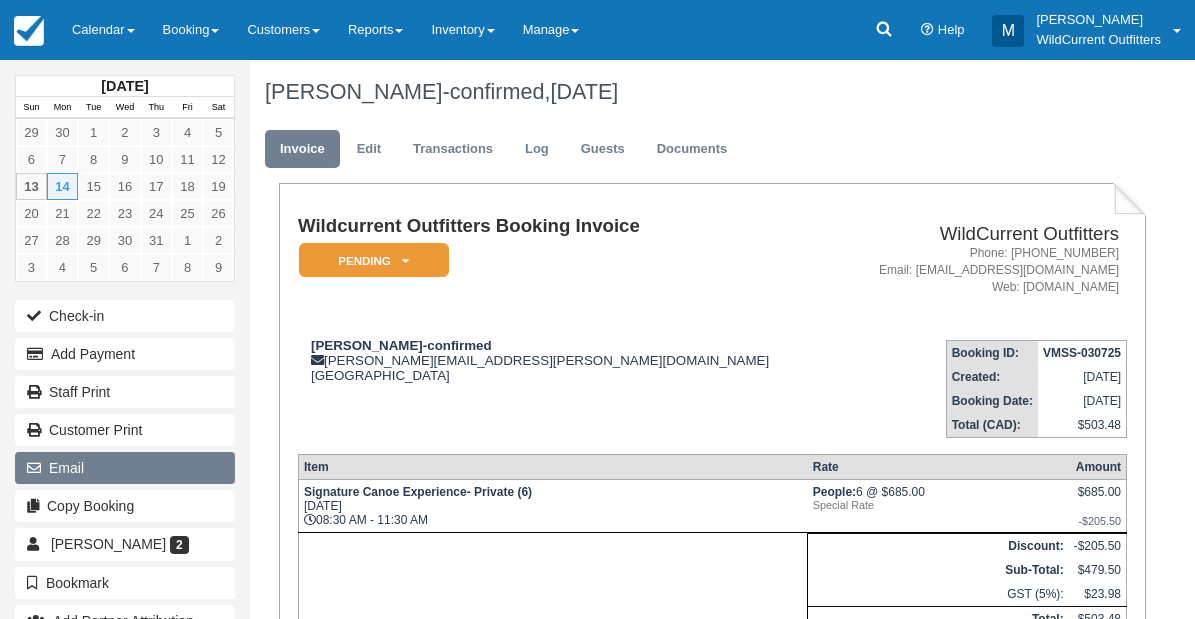 click on "Email" at bounding box center (125, 468) 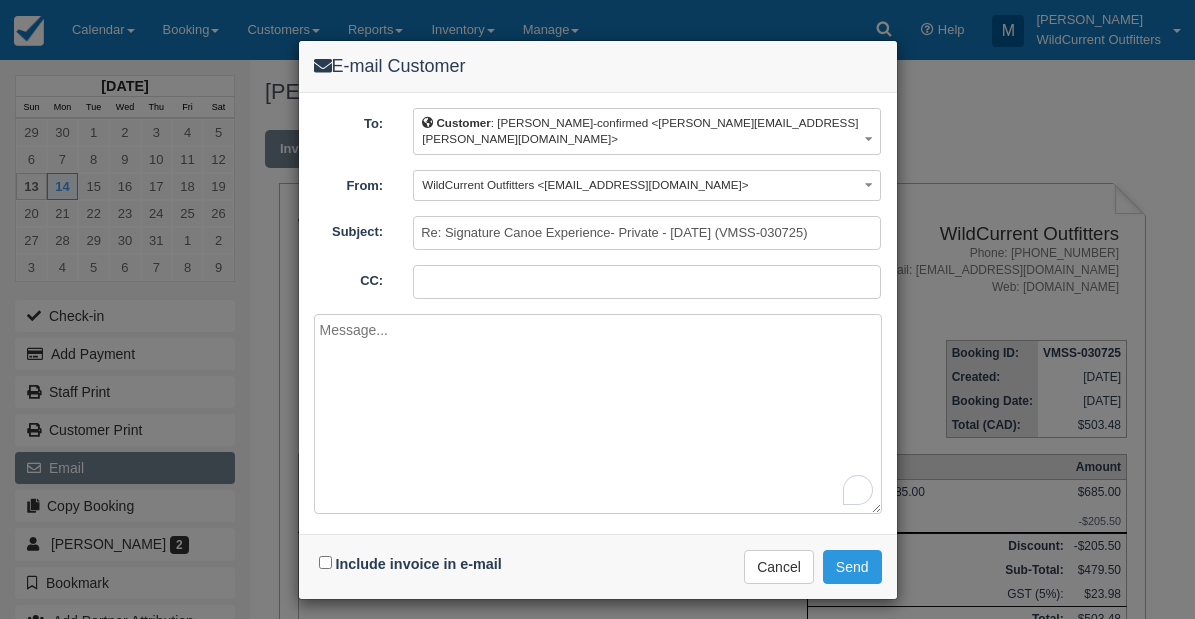 paste on "Hi Isabel,
We're confirming your booking for 8:30 AM tomorrow at Pyramid Lake Resort. We'll be keeping a close eye on the weather, as your safety and comfort are our top priorities.
Feel free to send us an SMS at 1-780-852-8381 if you have any questions, as well as your availability on Tuesday.
Thanks,
Wild Current Outfitters" 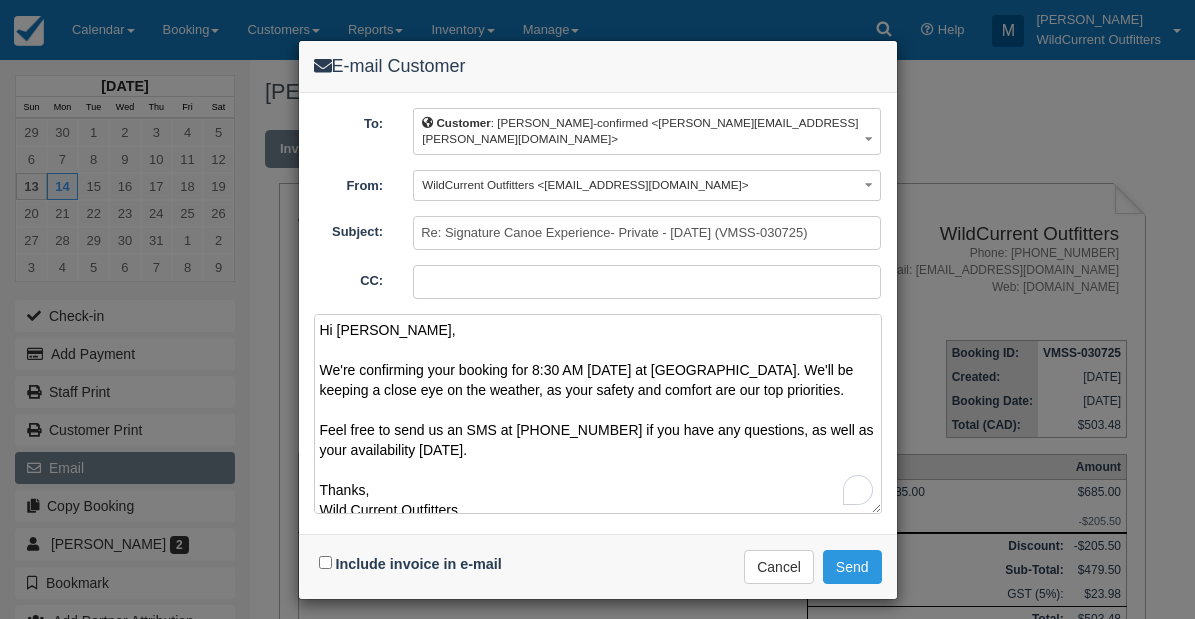 scroll, scrollTop: 4, scrollLeft: 0, axis: vertical 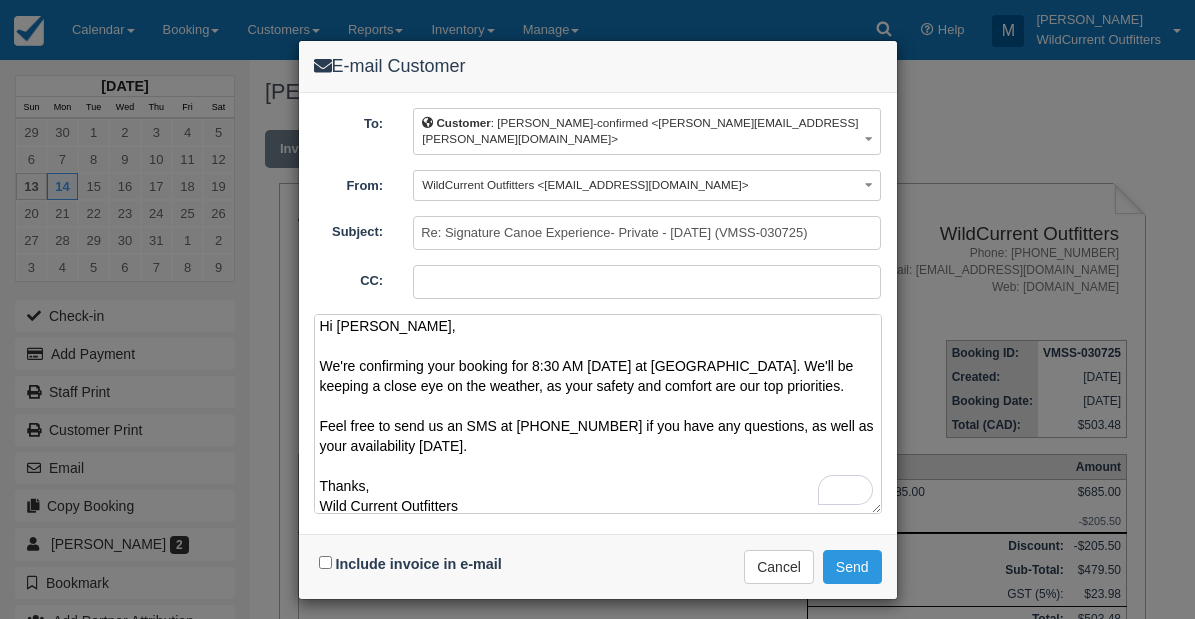 type on "Hi Isabel,
We're confirming your booking for 8:30 AM tomorrow at Pyramid Lake Resort. We'll be keeping a close eye on the weather, as your safety and comfort are our top priorities.
Feel free to send us an SMS at 1-780-852-8381 if you have any questions, as well as your availability on Tuesday.
Thanks,
Wild Current Outfitters" 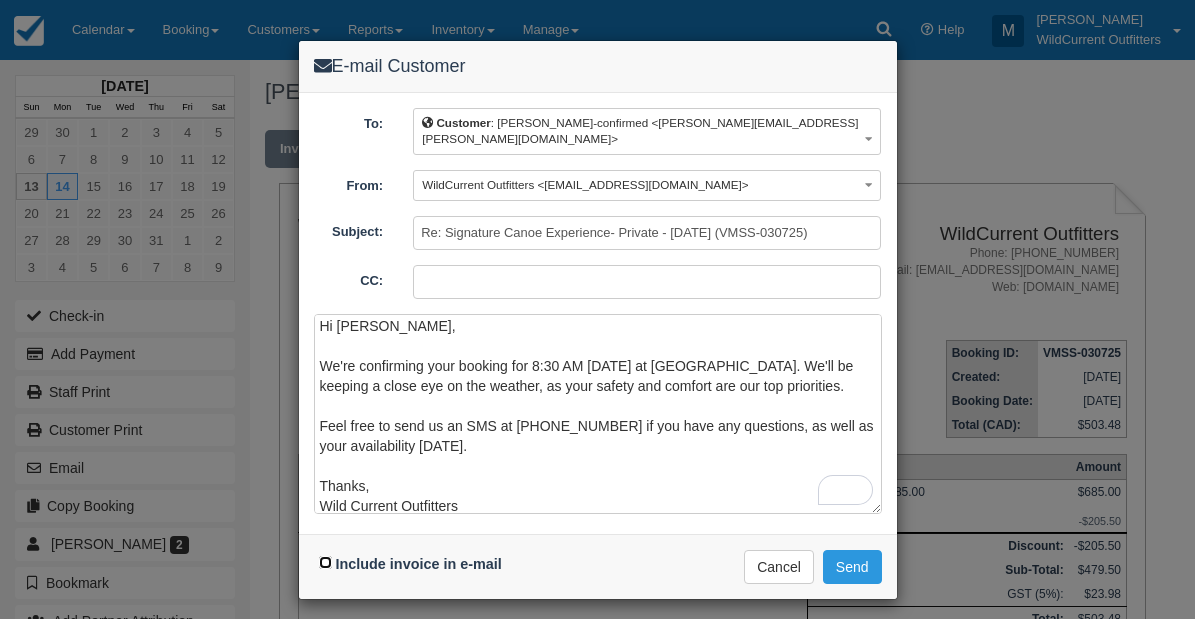 click on "Include invoice in e-mail" at bounding box center (325, 562) 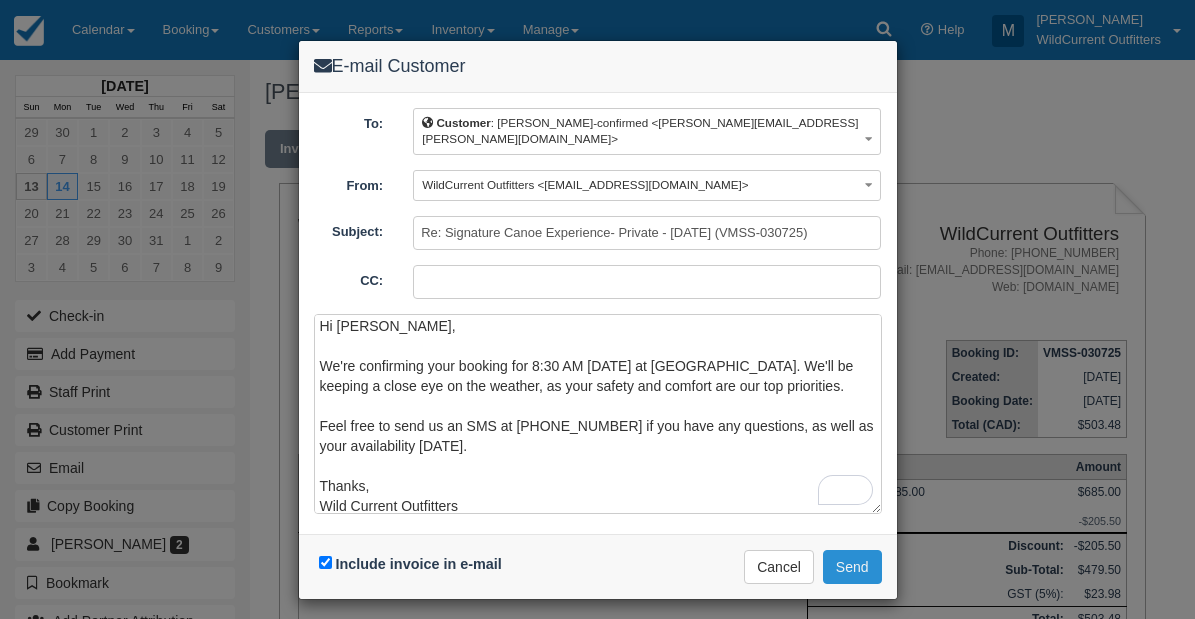 click on "Send" at bounding box center (852, 567) 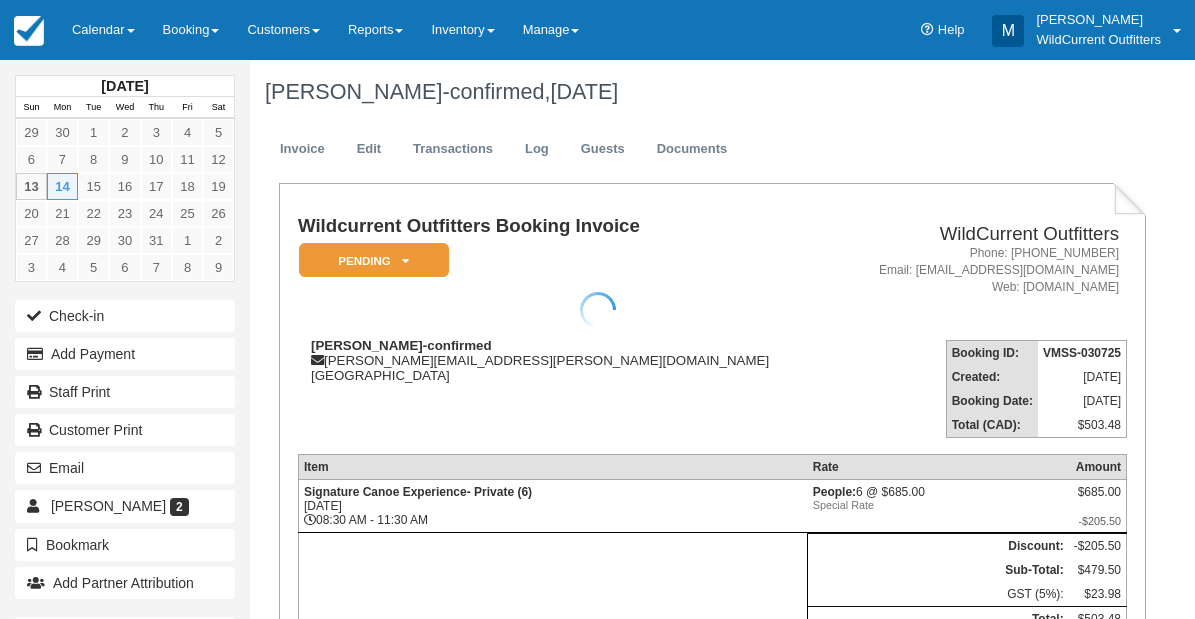 scroll, scrollTop: 0, scrollLeft: 0, axis: both 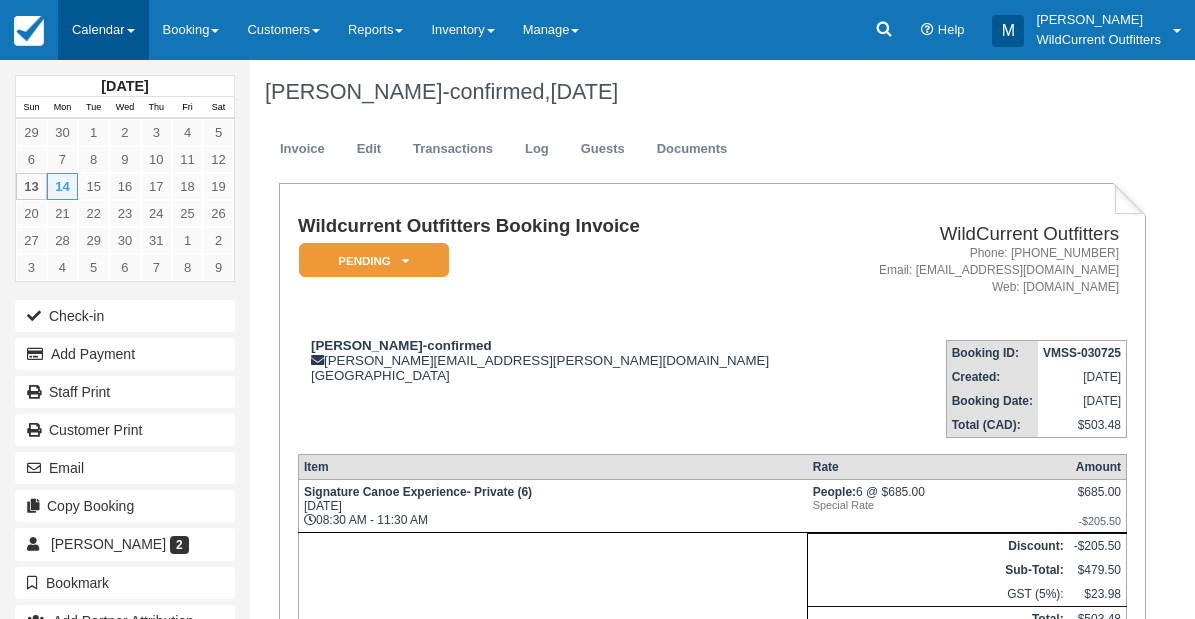 click on "Calendar" at bounding box center (103, 30) 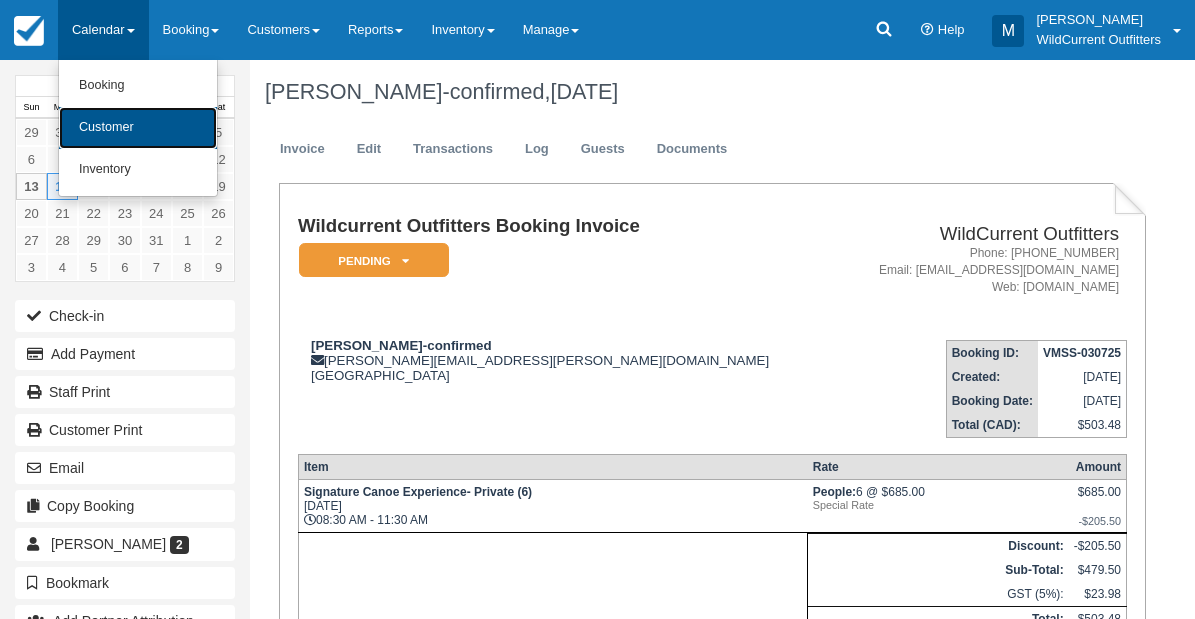 click on "Customer" at bounding box center [138, 128] 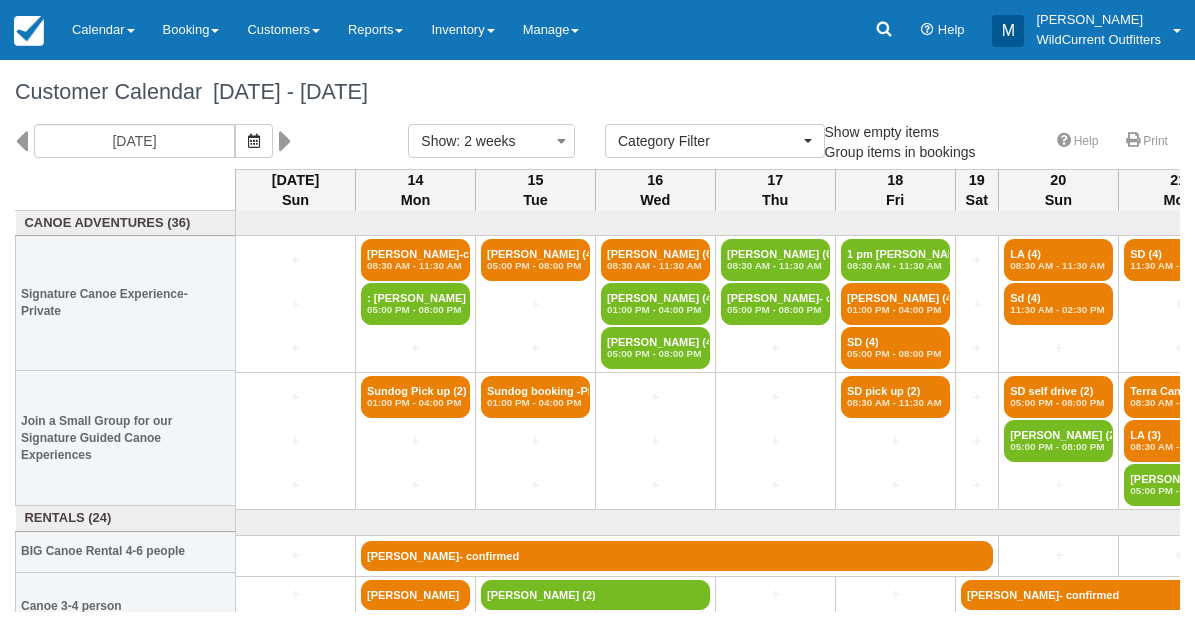 select 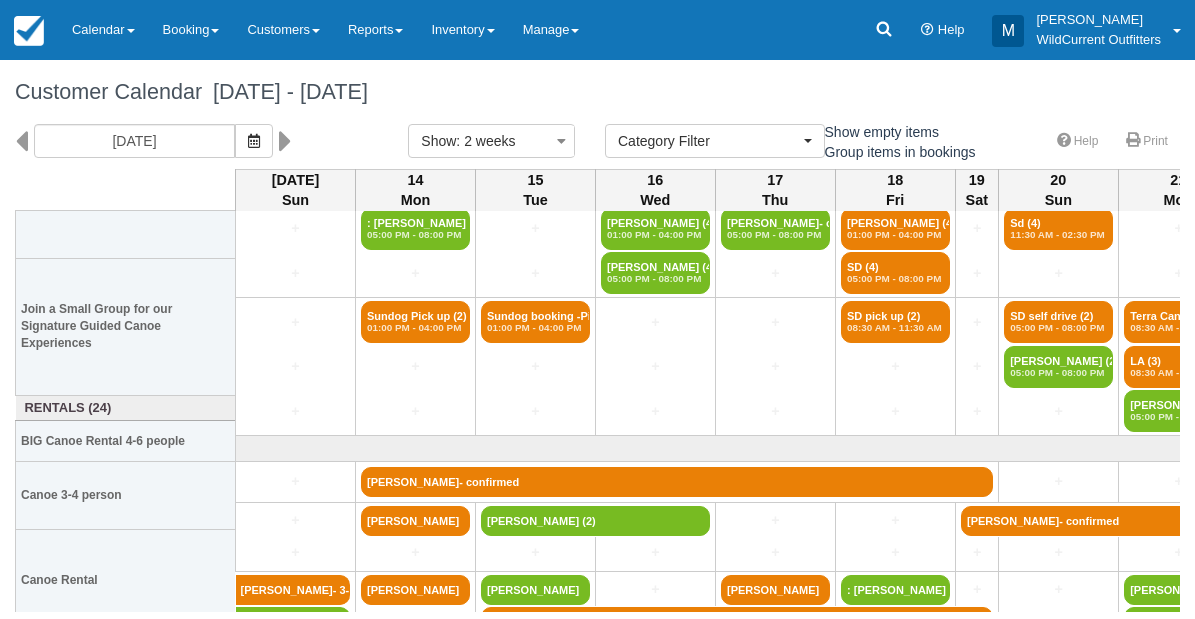 scroll, scrollTop: 133, scrollLeft: 0, axis: vertical 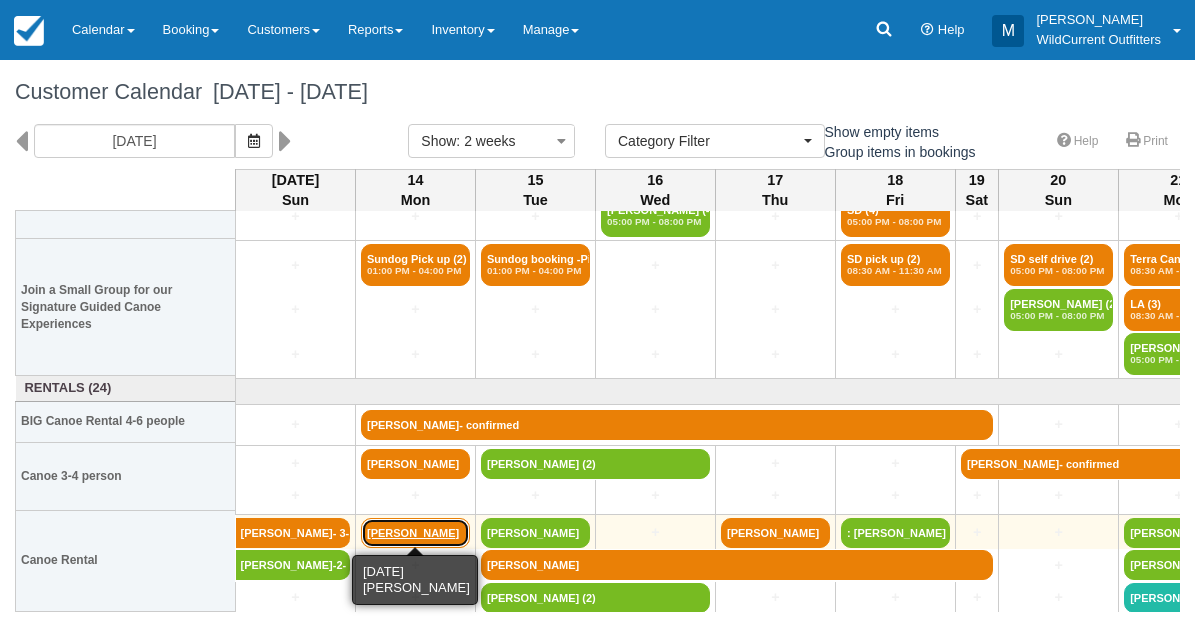 click on "[PERSON_NAME]" at bounding box center (415, 533) 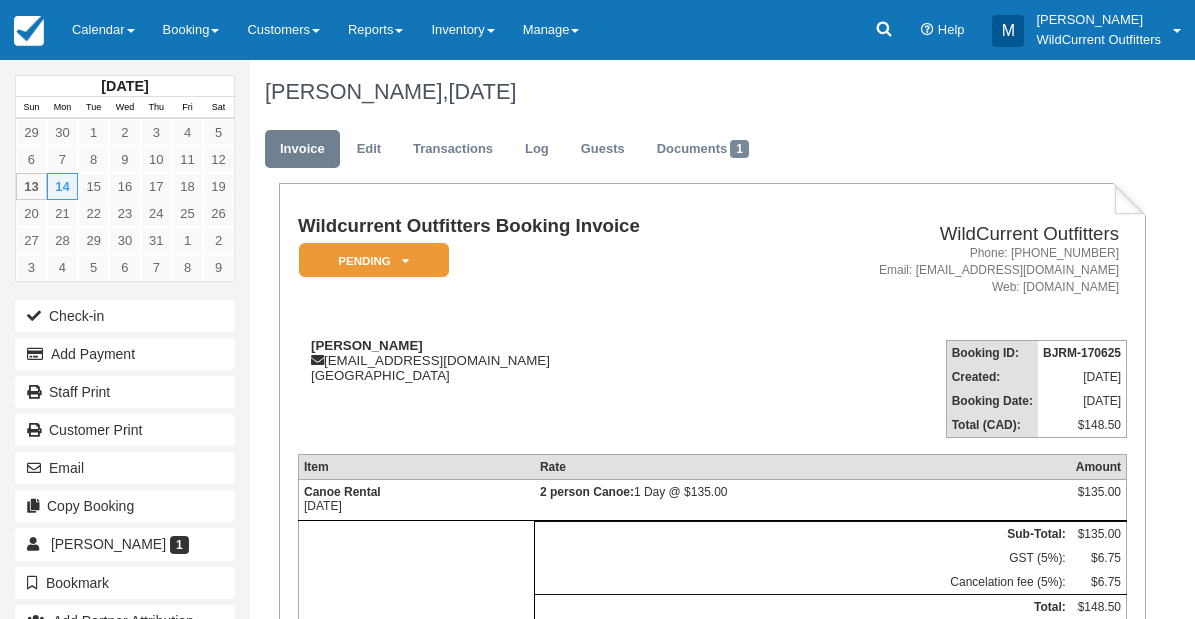 scroll, scrollTop: 0, scrollLeft: 0, axis: both 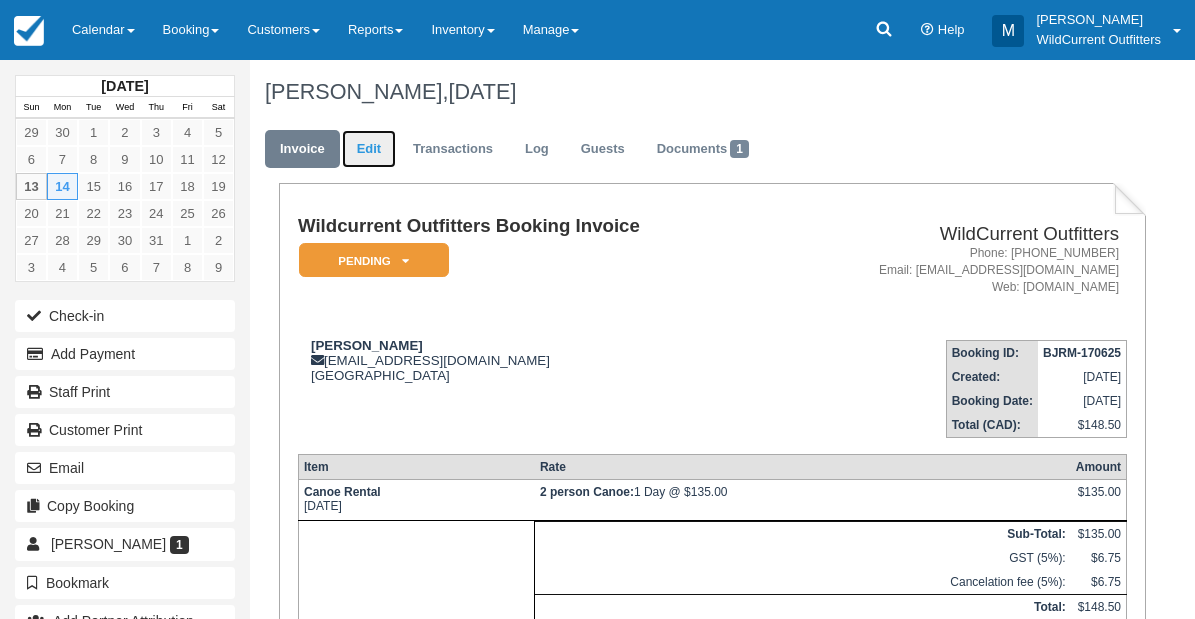click on "Edit" at bounding box center (369, 149) 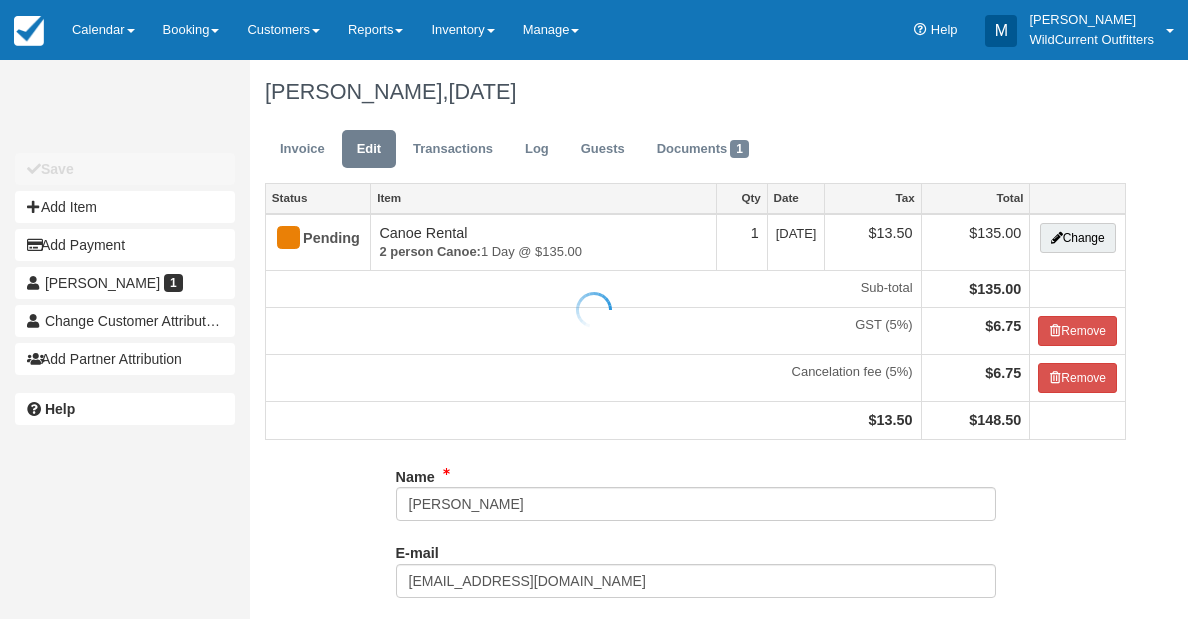 scroll, scrollTop: 0, scrollLeft: 0, axis: both 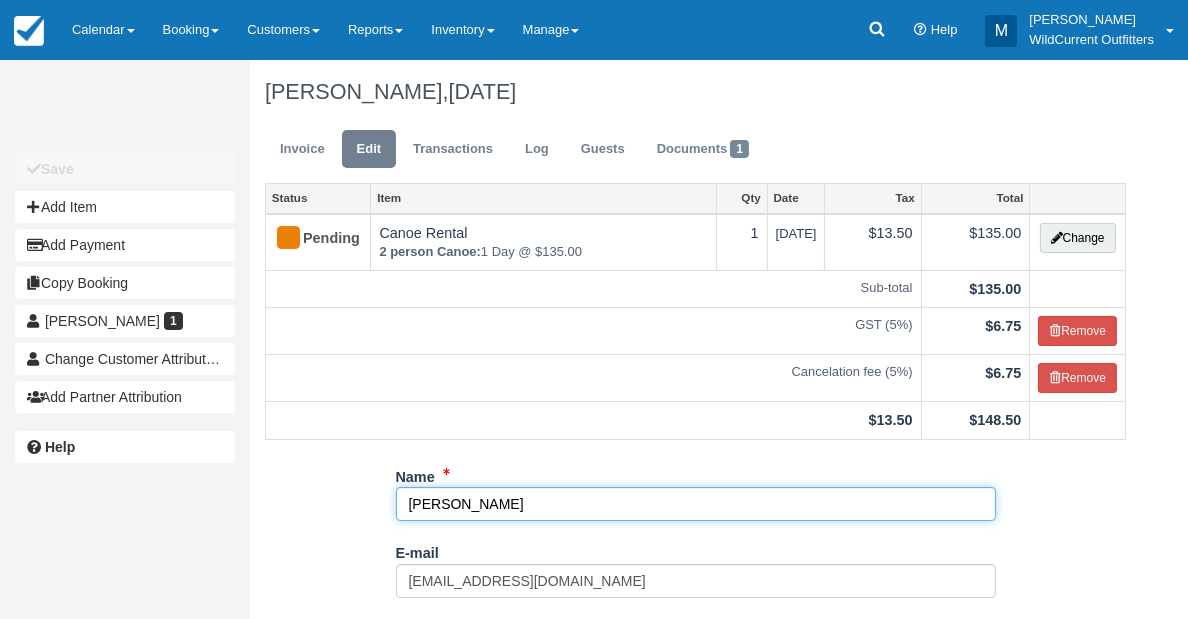click on "Reinier Goldhoorn" at bounding box center (696, 504) 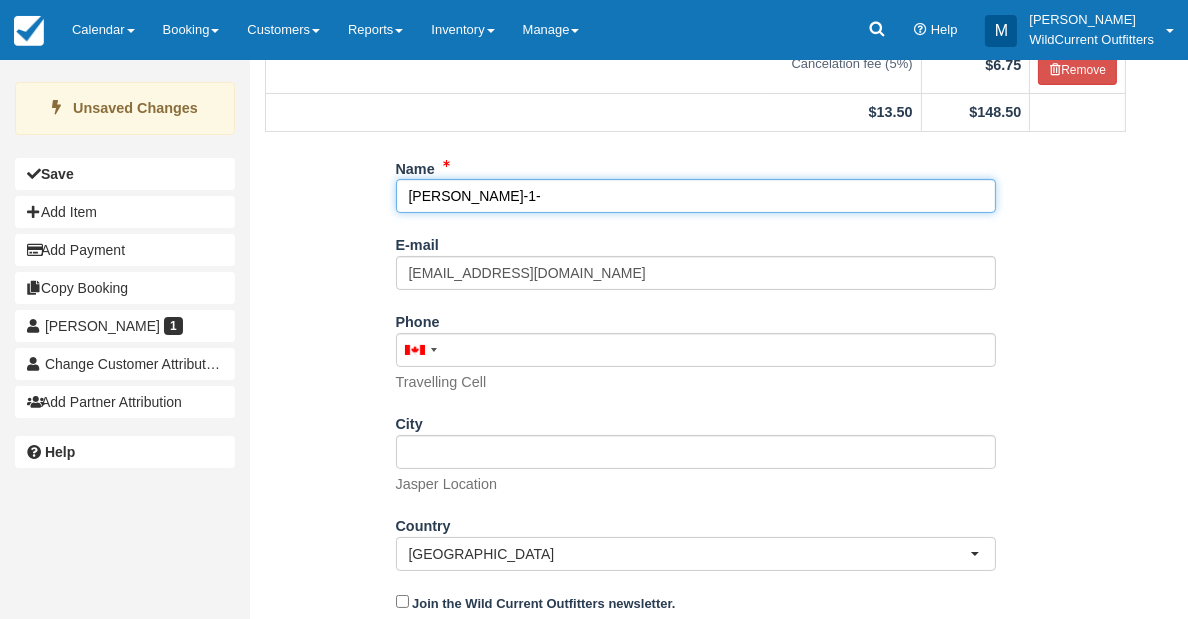 scroll, scrollTop: 366, scrollLeft: 0, axis: vertical 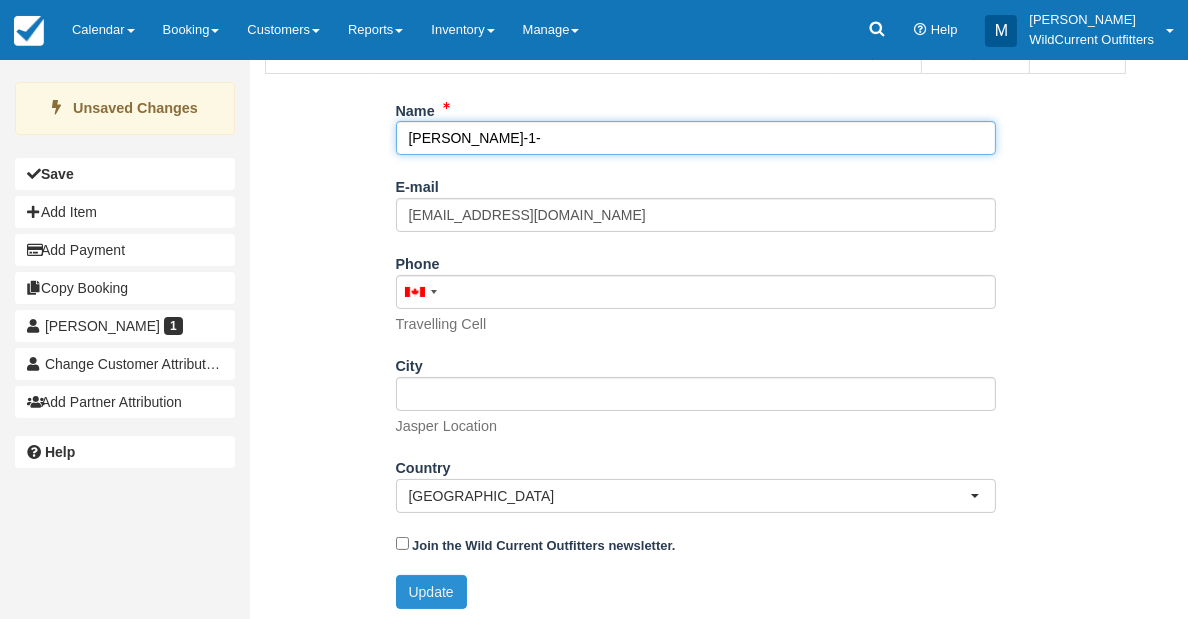 type on "[PERSON_NAME]-1-" 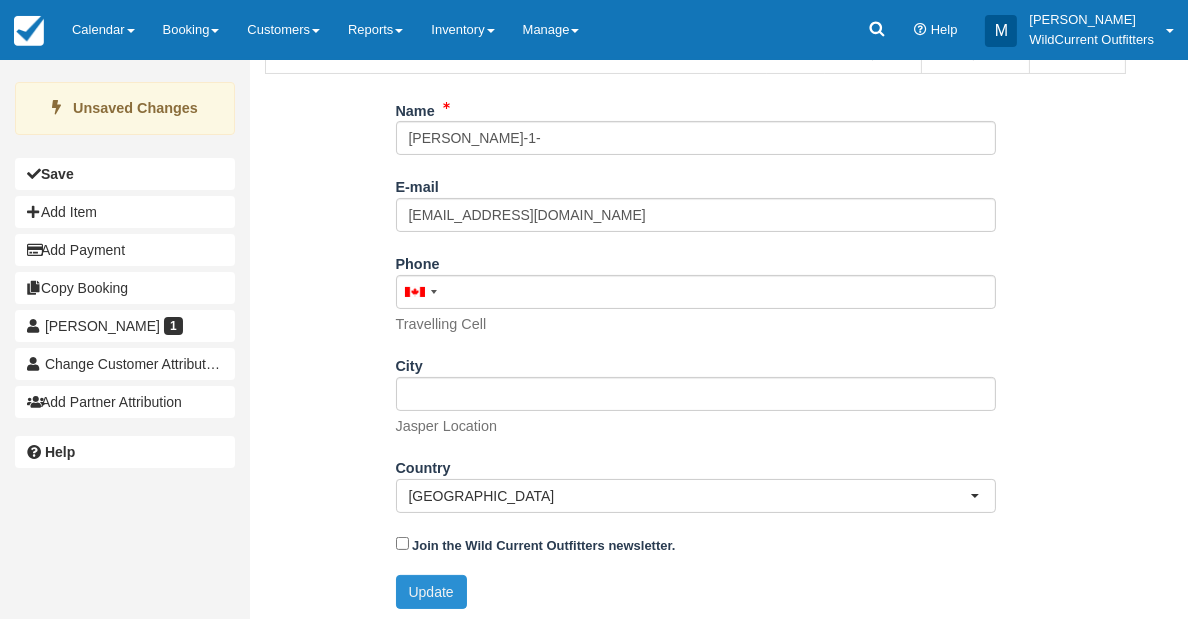 click on "Update" at bounding box center (431, 592) 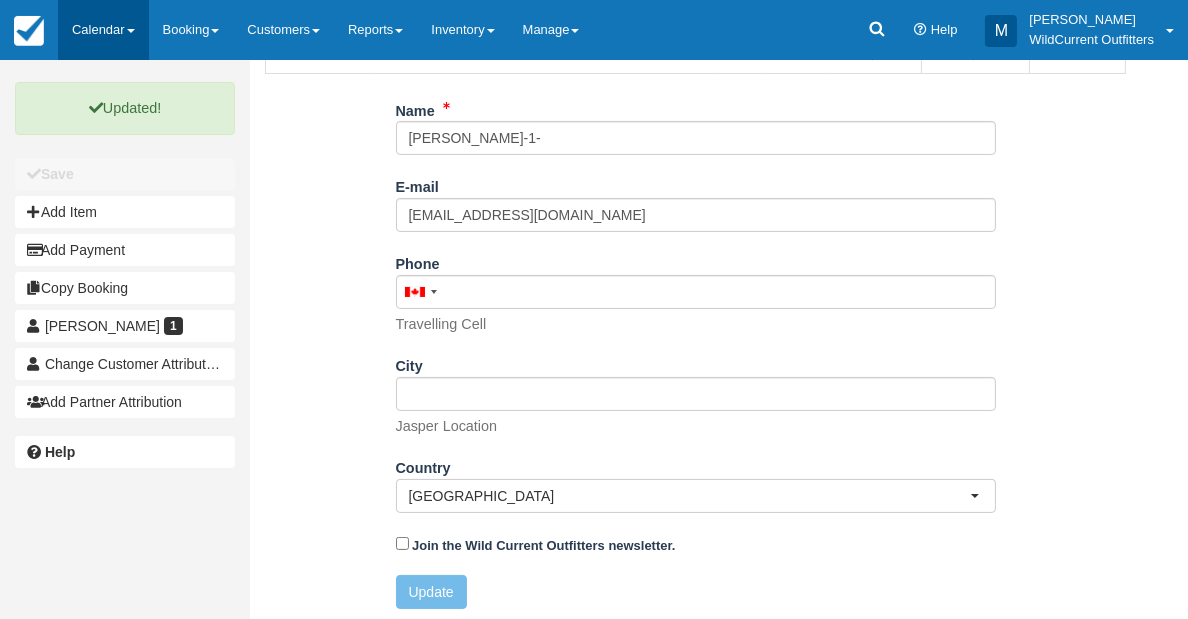 click on "Calendar" at bounding box center (103, 30) 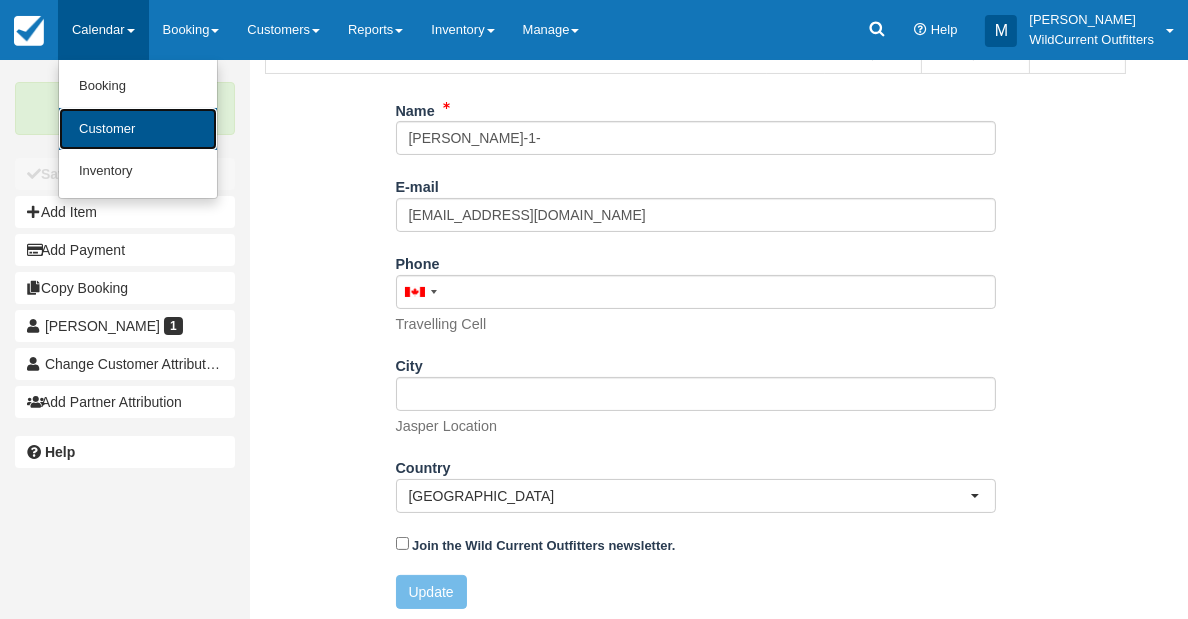 click on "Customer" at bounding box center (138, 129) 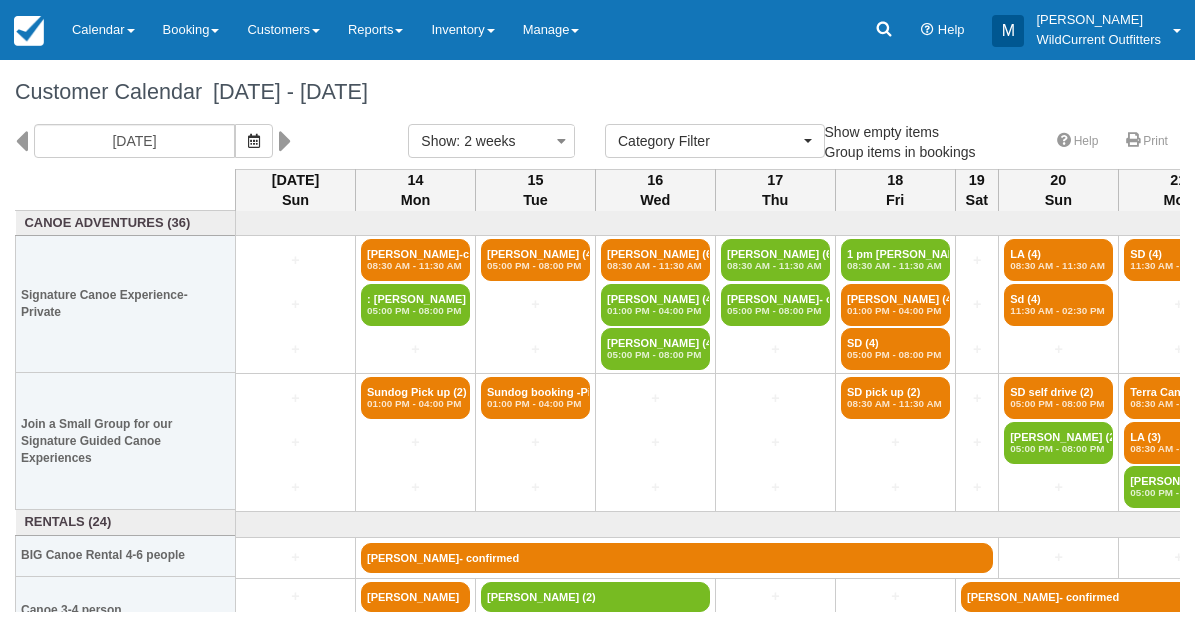 select 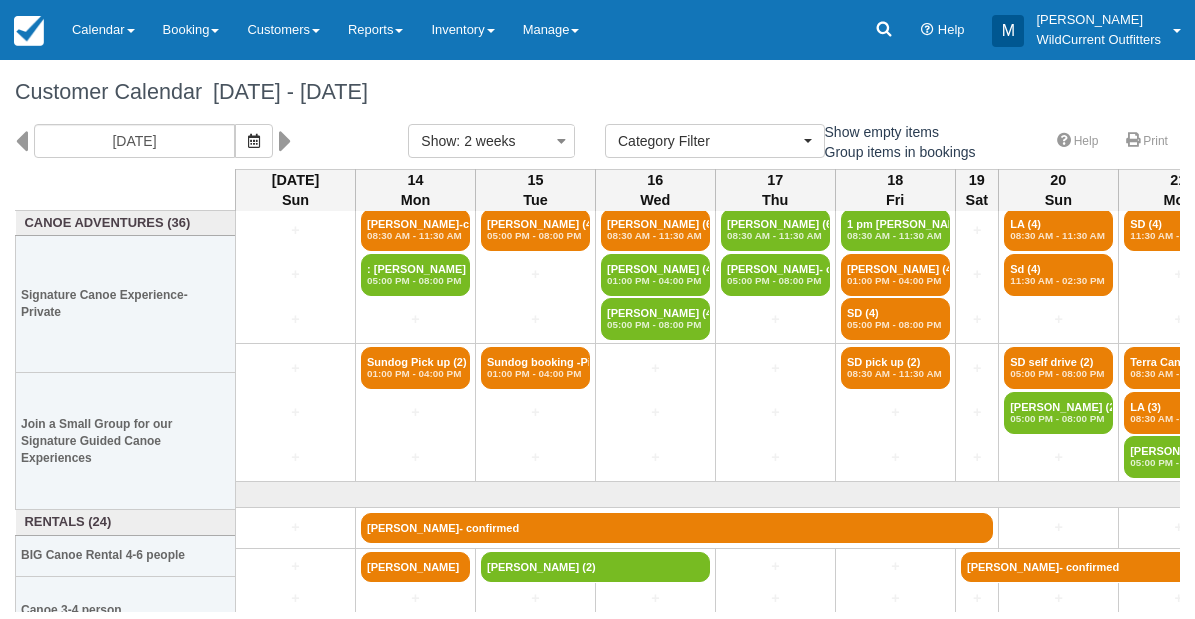 scroll, scrollTop: 0, scrollLeft: 0, axis: both 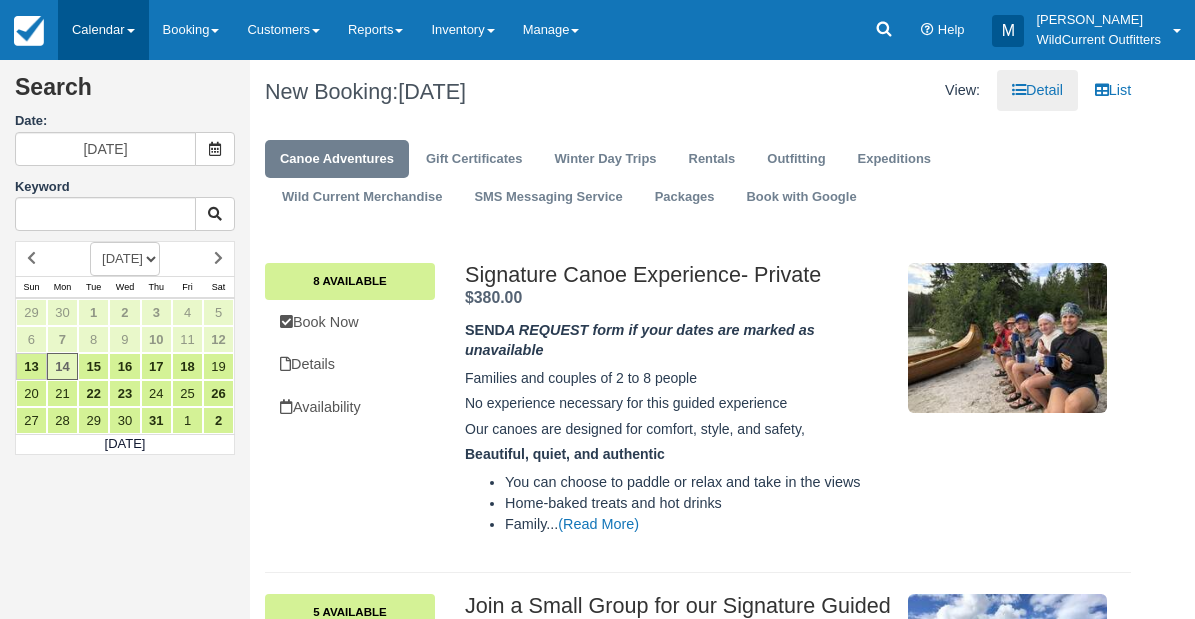 click on "Calendar" at bounding box center [103, 30] 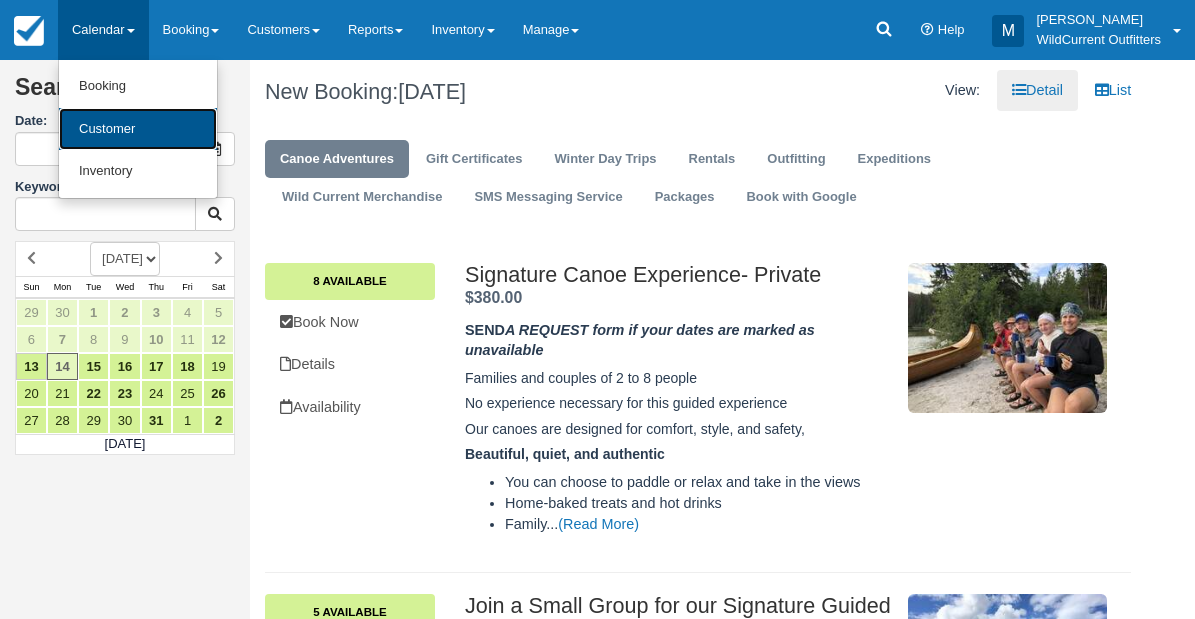 click on "Customer" at bounding box center [138, 129] 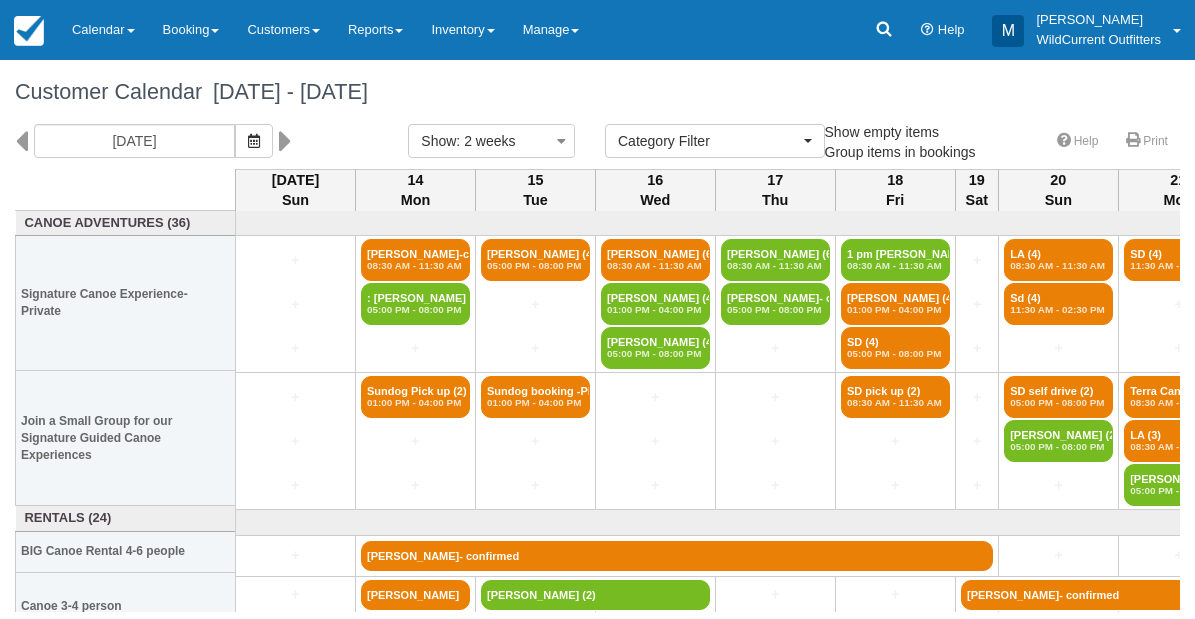 select 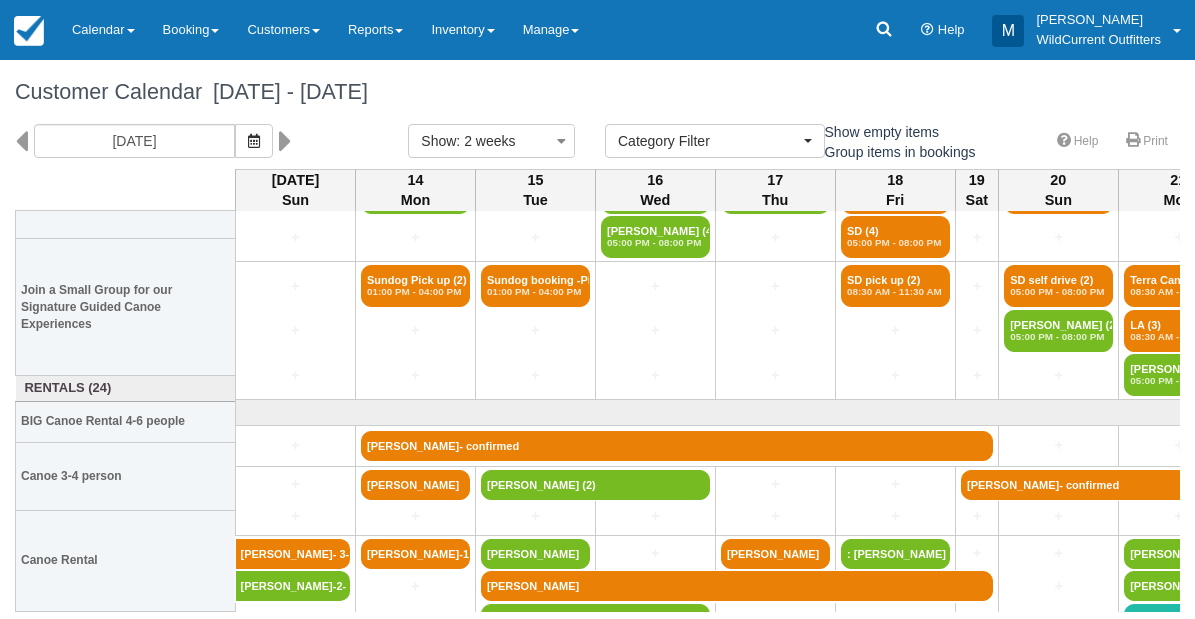 scroll, scrollTop: 133, scrollLeft: 0, axis: vertical 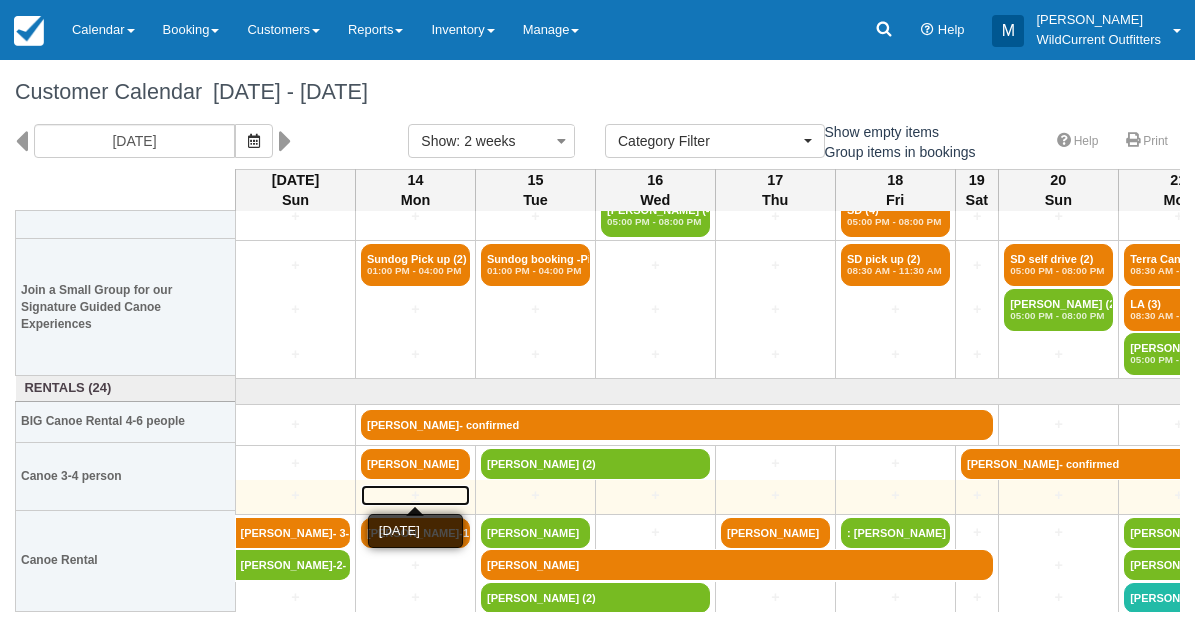 click on "+" at bounding box center (415, 495) 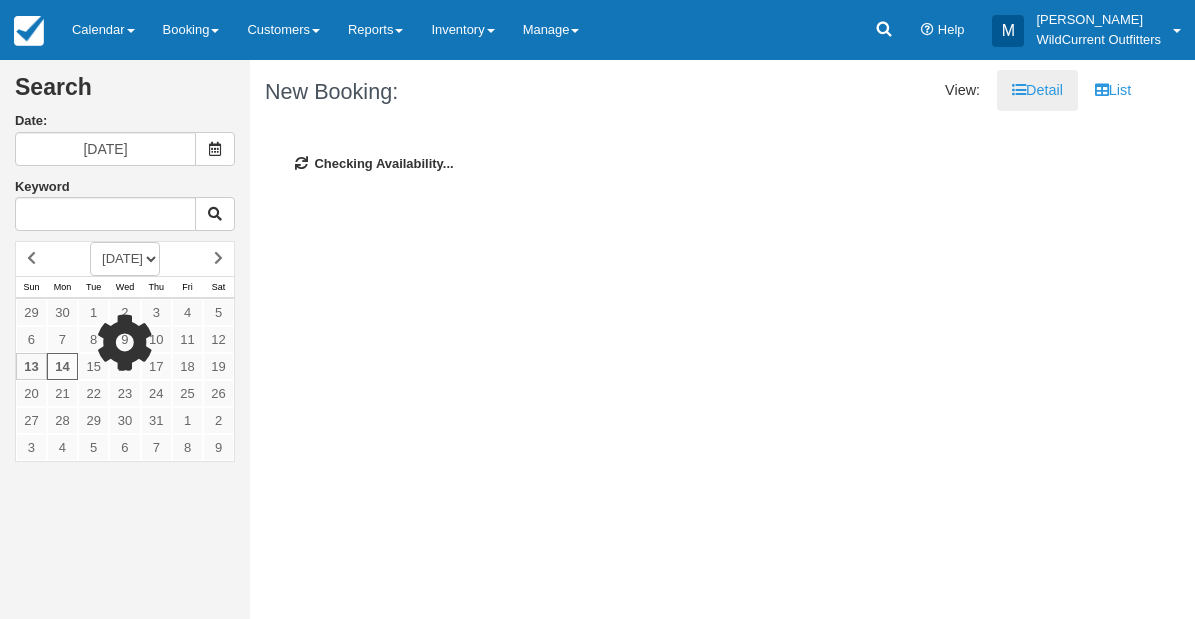 scroll, scrollTop: 0, scrollLeft: 0, axis: both 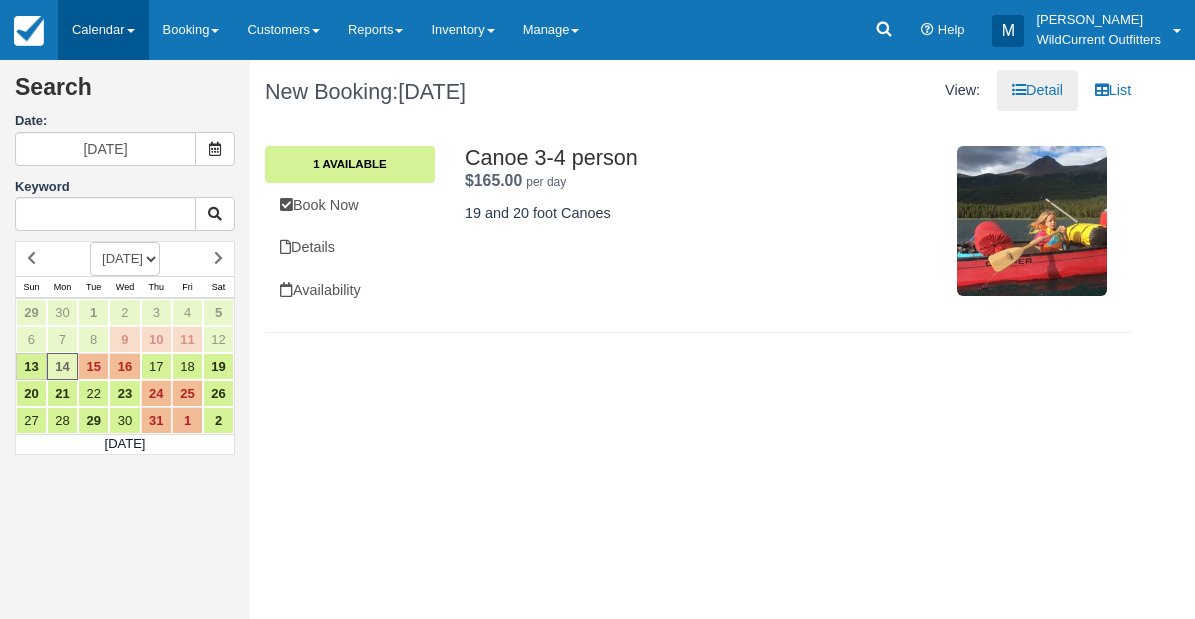 click on "Calendar" at bounding box center (103, 30) 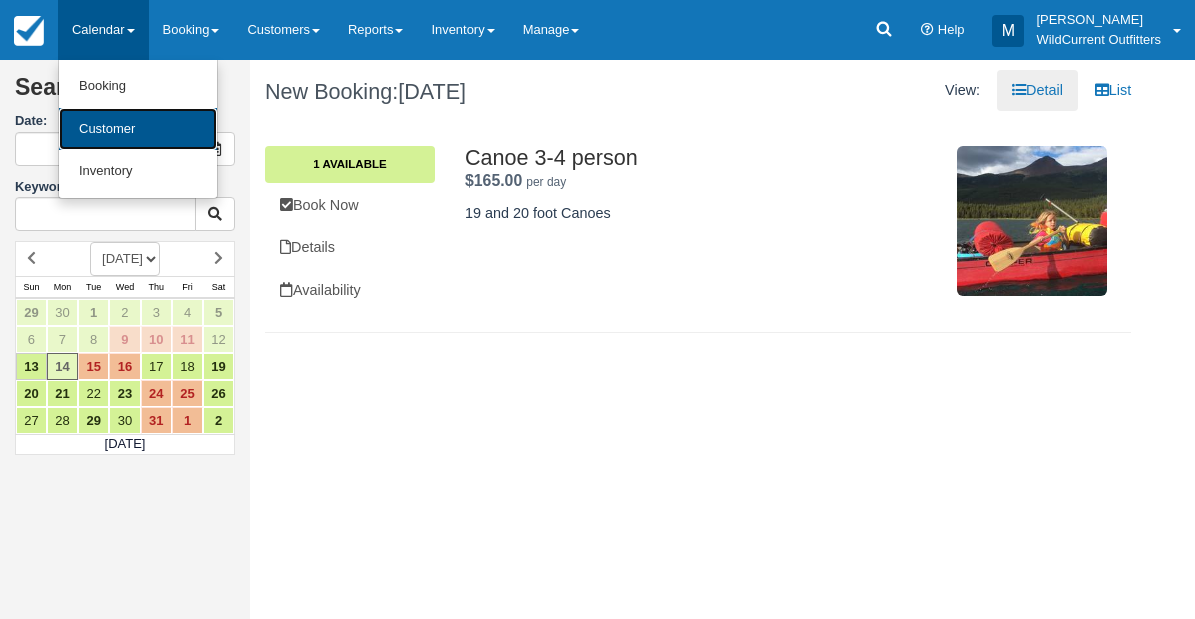 click on "Customer" at bounding box center (138, 129) 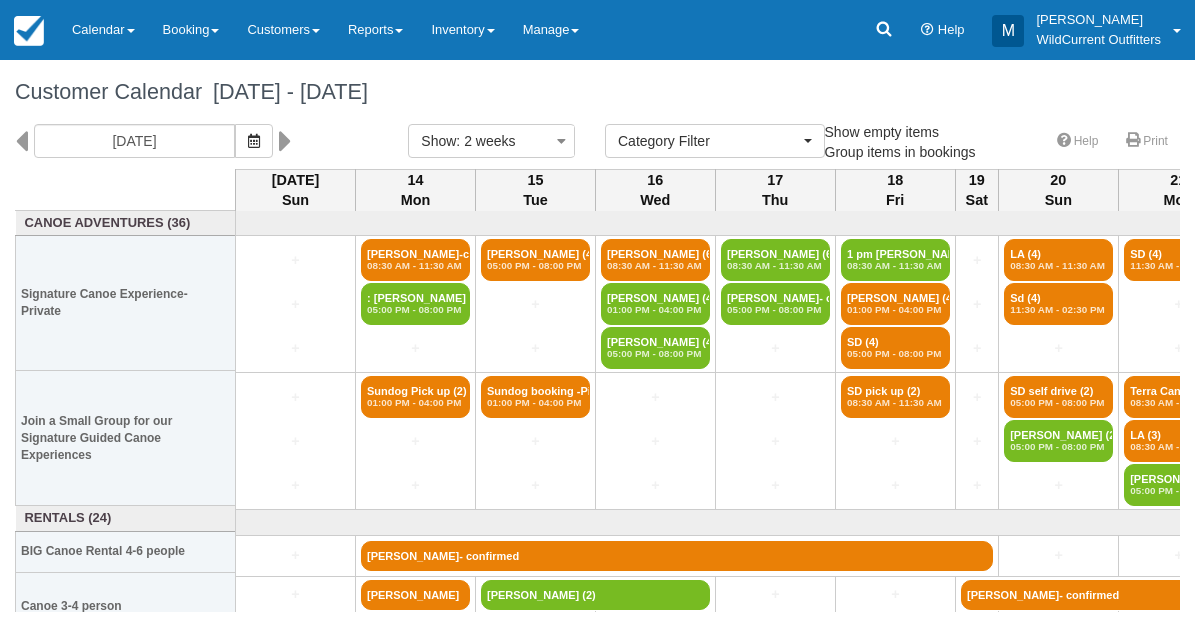 select 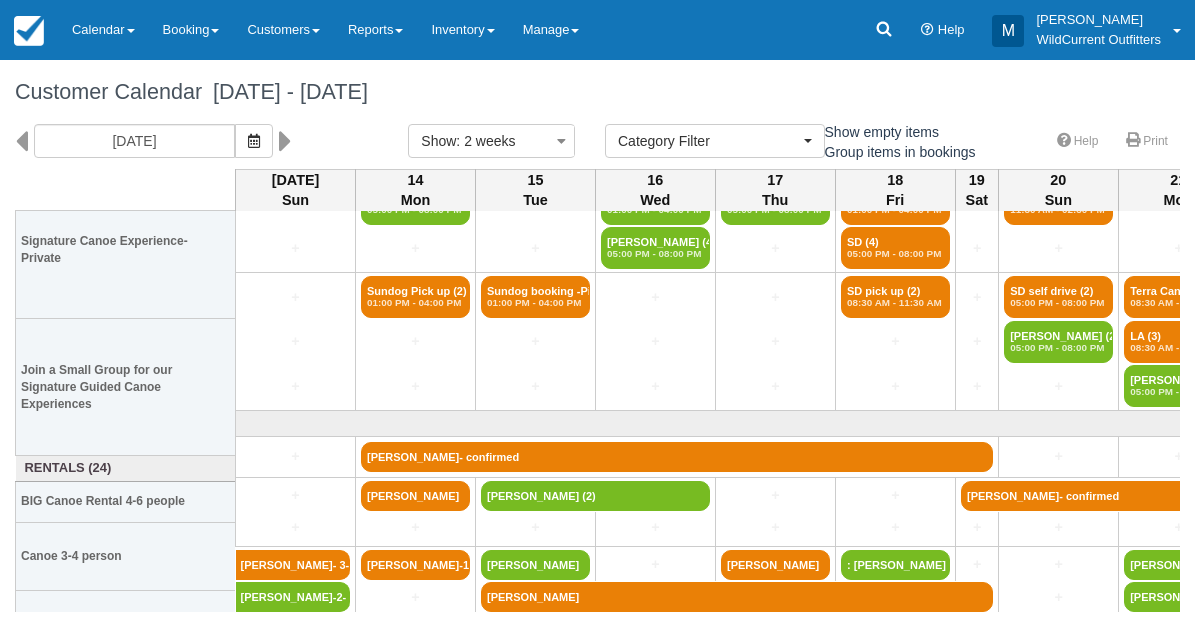 scroll, scrollTop: 133, scrollLeft: 0, axis: vertical 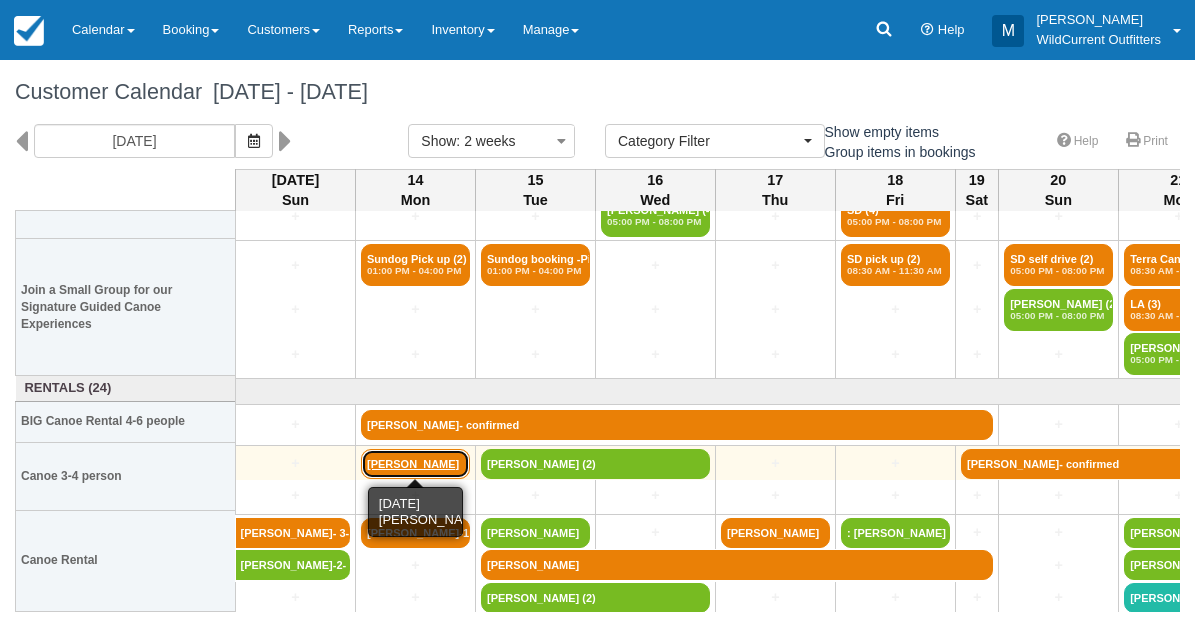 click on "[PERSON_NAME]" at bounding box center (415, 464) 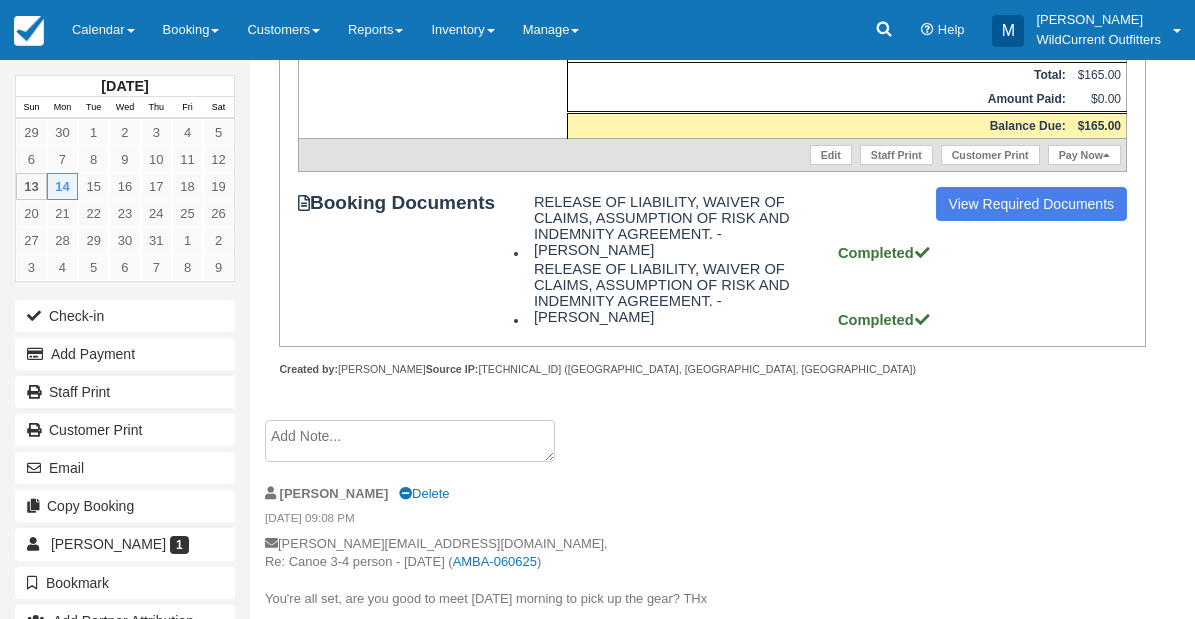 scroll, scrollTop: 478, scrollLeft: 0, axis: vertical 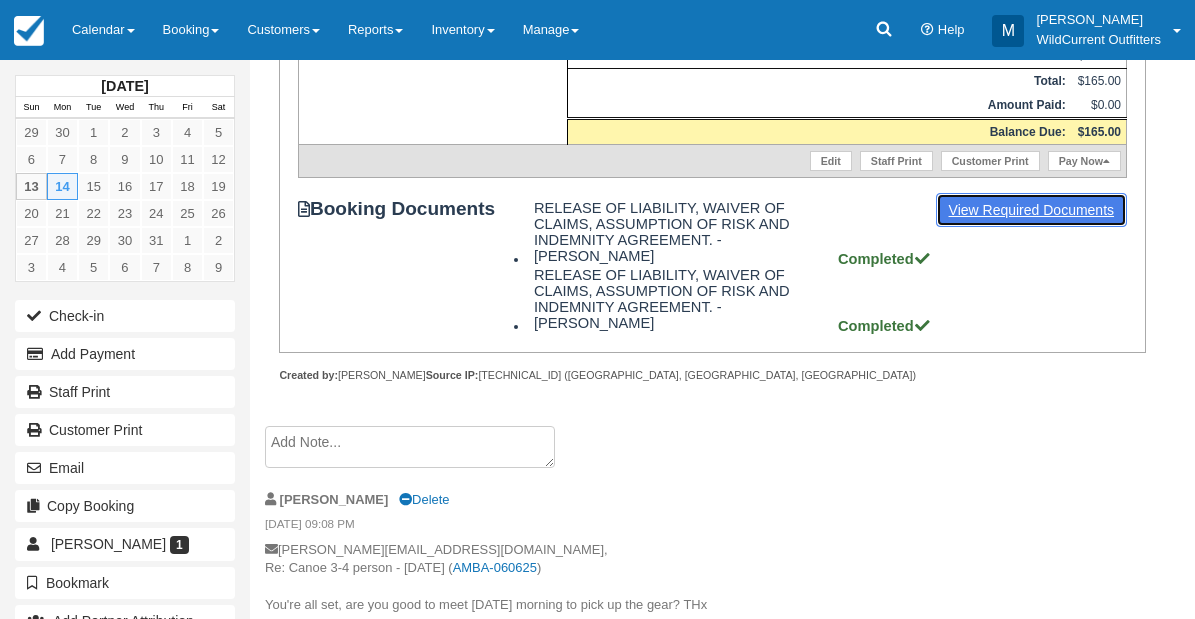 click on "View Required Documents" at bounding box center [1032, 210] 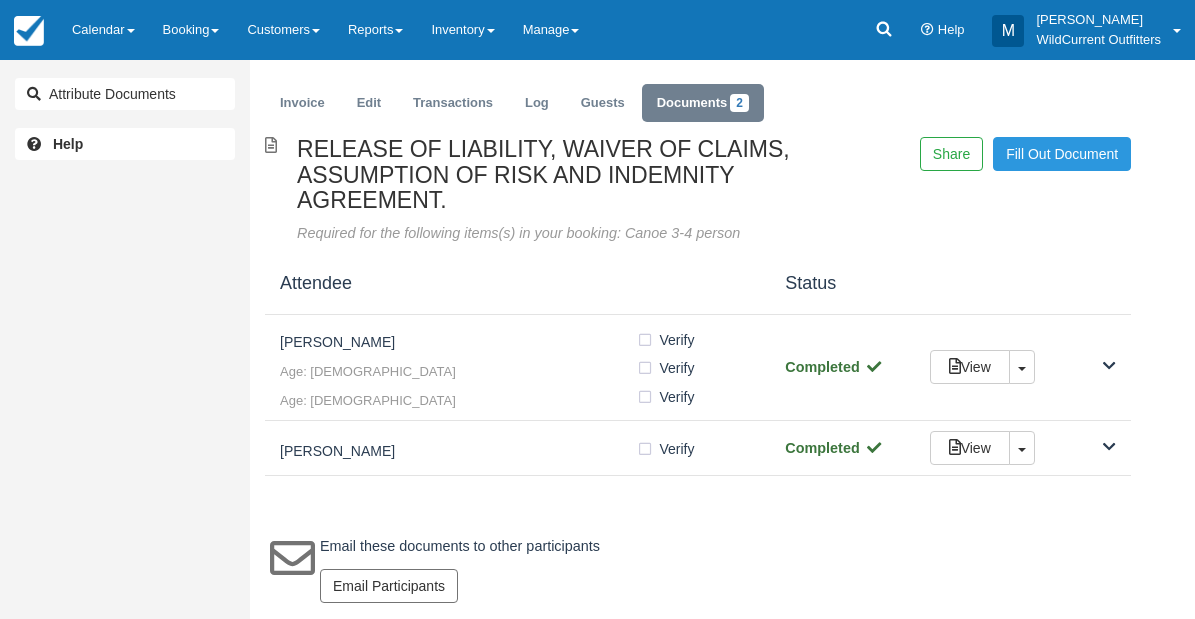 scroll, scrollTop: 0, scrollLeft: 0, axis: both 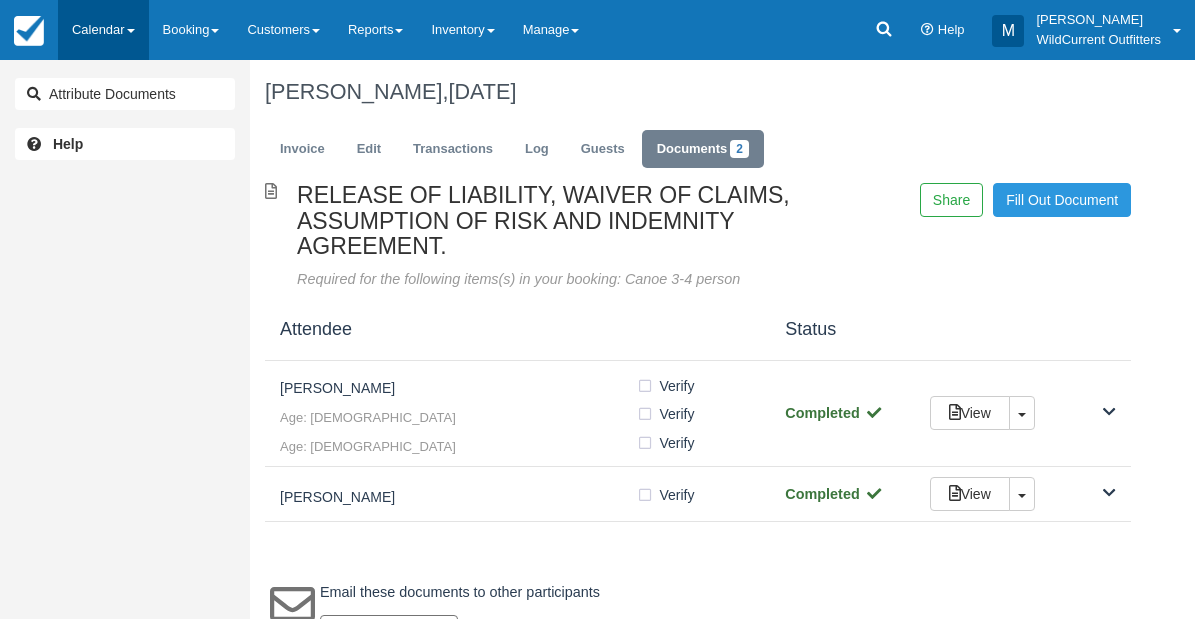 click on "Calendar" at bounding box center [103, 30] 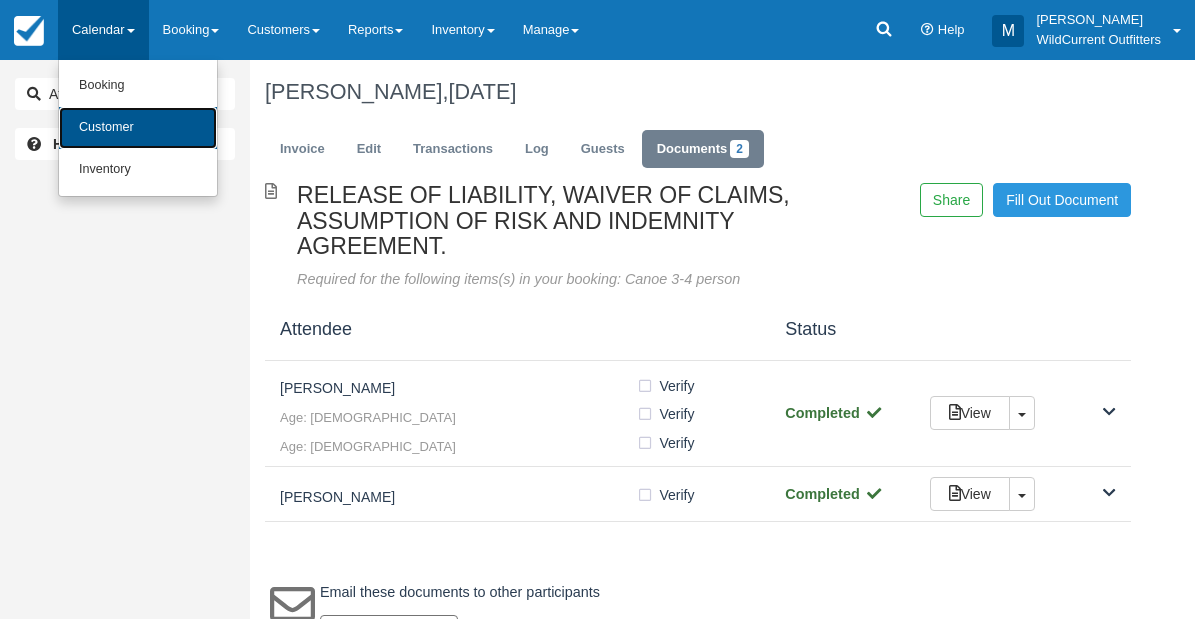 click on "Customer" at bounding box center [138, 128] 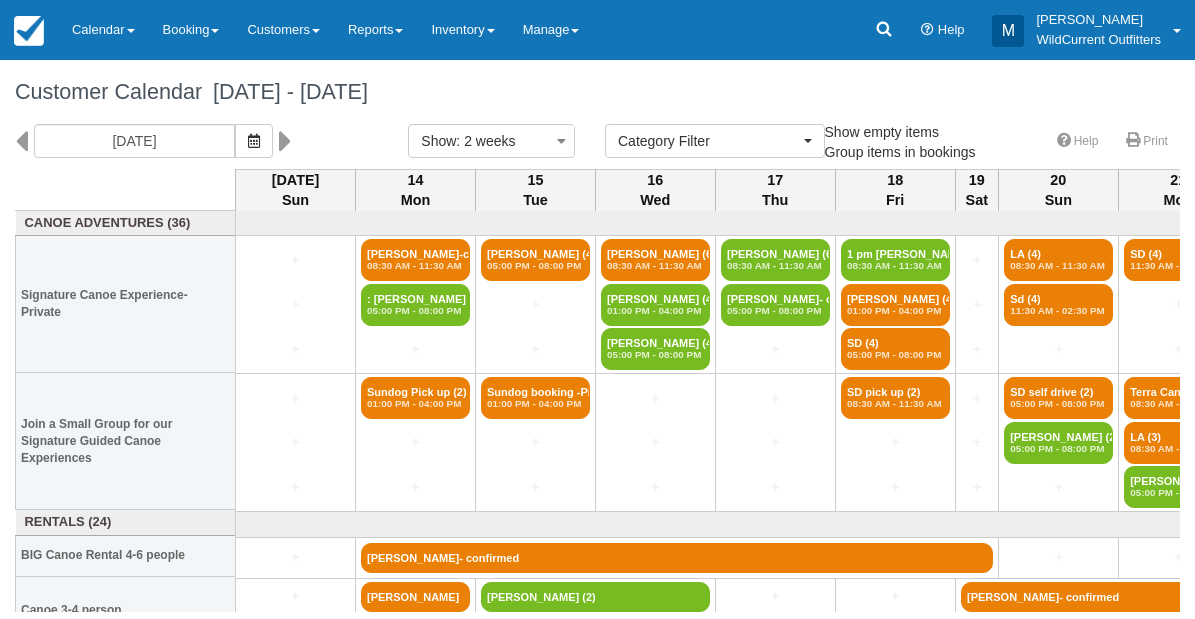 select 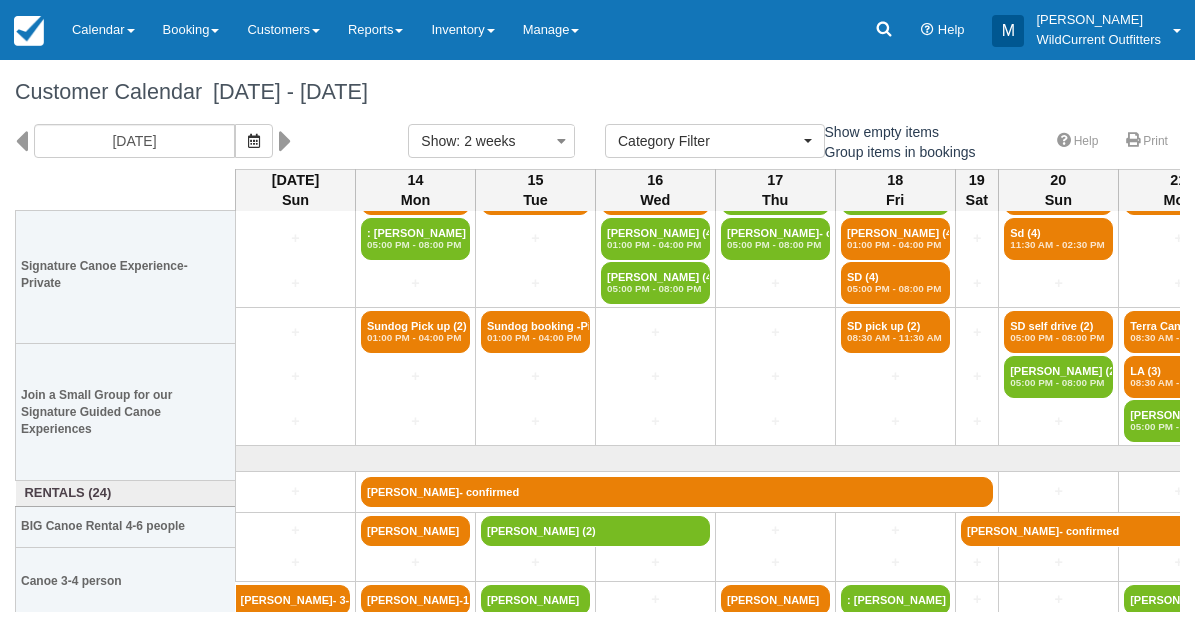 scroll, scrollTop: 133, scrollLeft: 0, axis: vertical 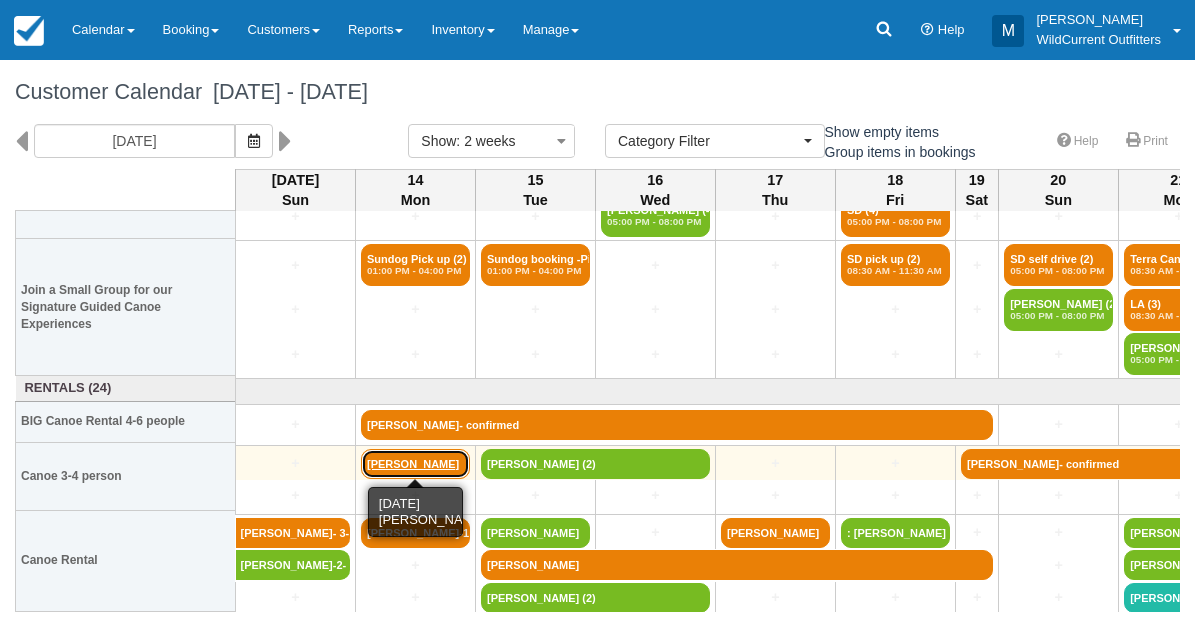 click on "Oliver Thier" at bounding box center (415, 464) 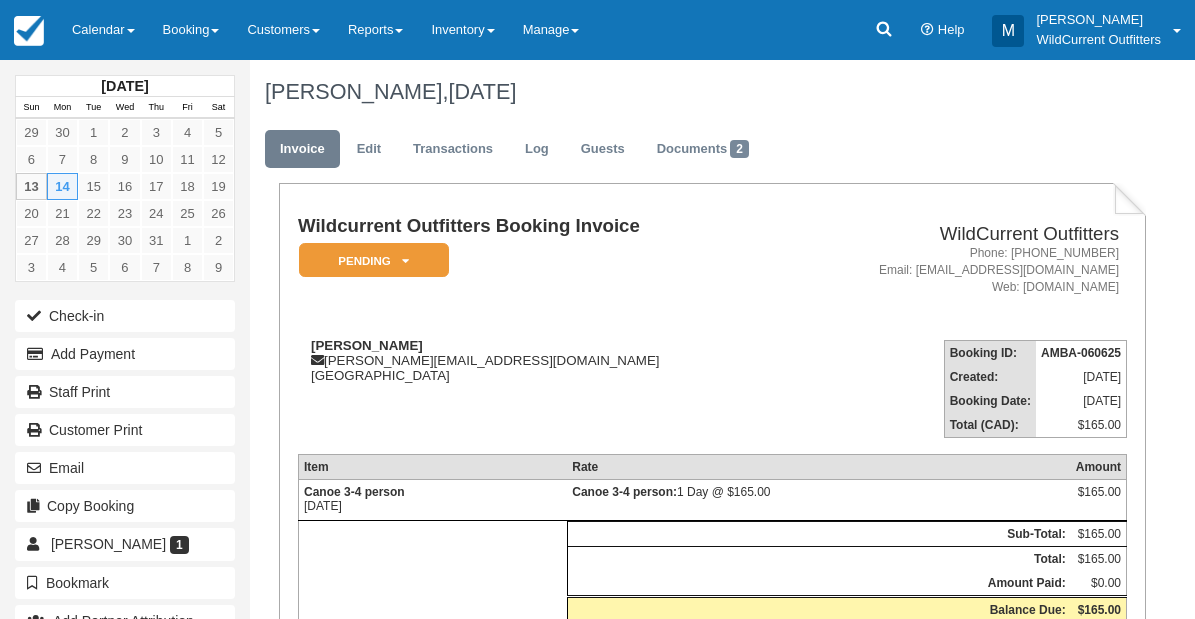 scroll, scrollTop: 0, scrollLeft: 0, axis: both 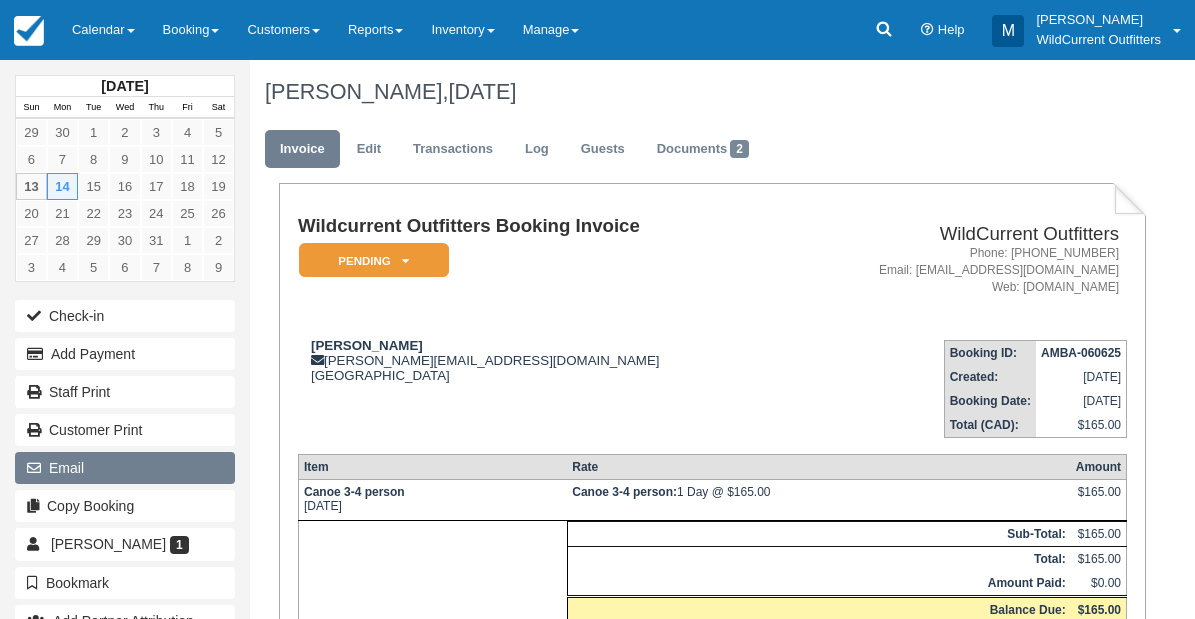 click on "Email" at bounding box center (125, 468) 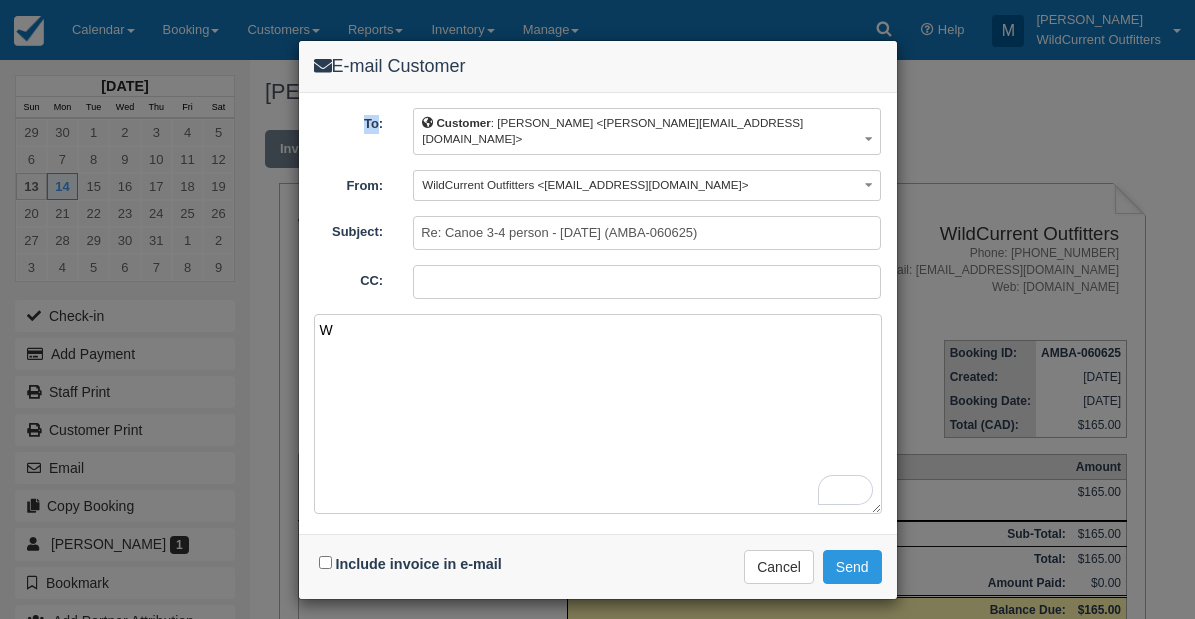 click on "W" at bounding box center [598, 414] 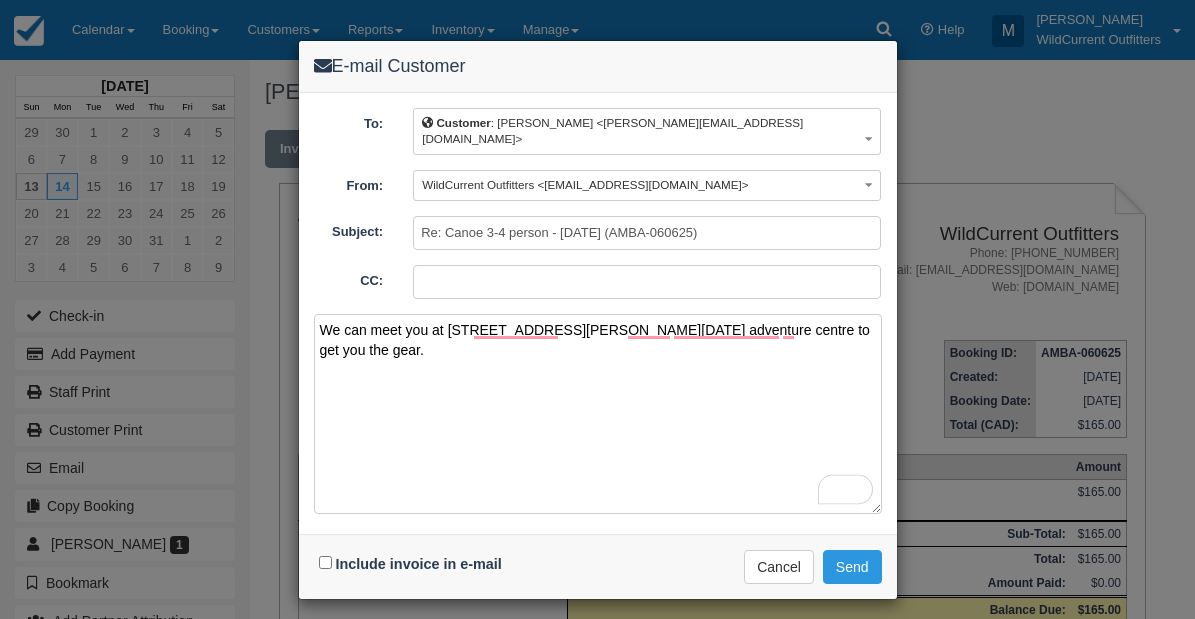 click on "We can meet you at 611 patricia street tomorrow  Jasper adventure centre to get you the gear." at bounding box center (598, 414) 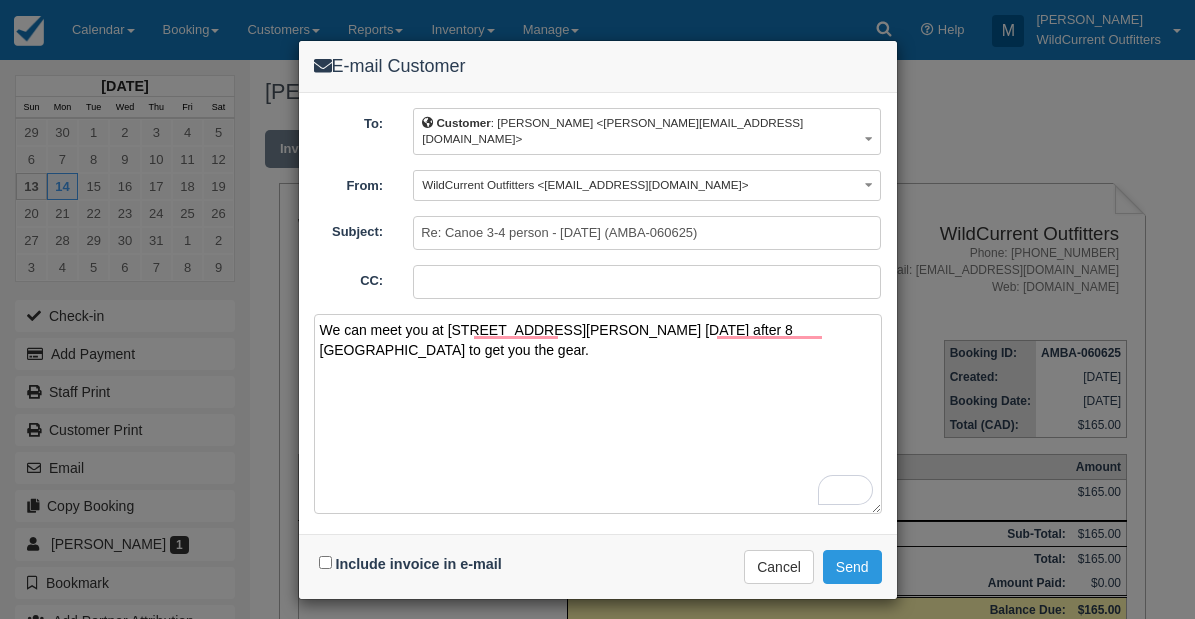 click on "We can meet you at 611 patricia street tomorrow after 8  Jasper adventure centre to get you the gear." at bounding box center [598, 414] 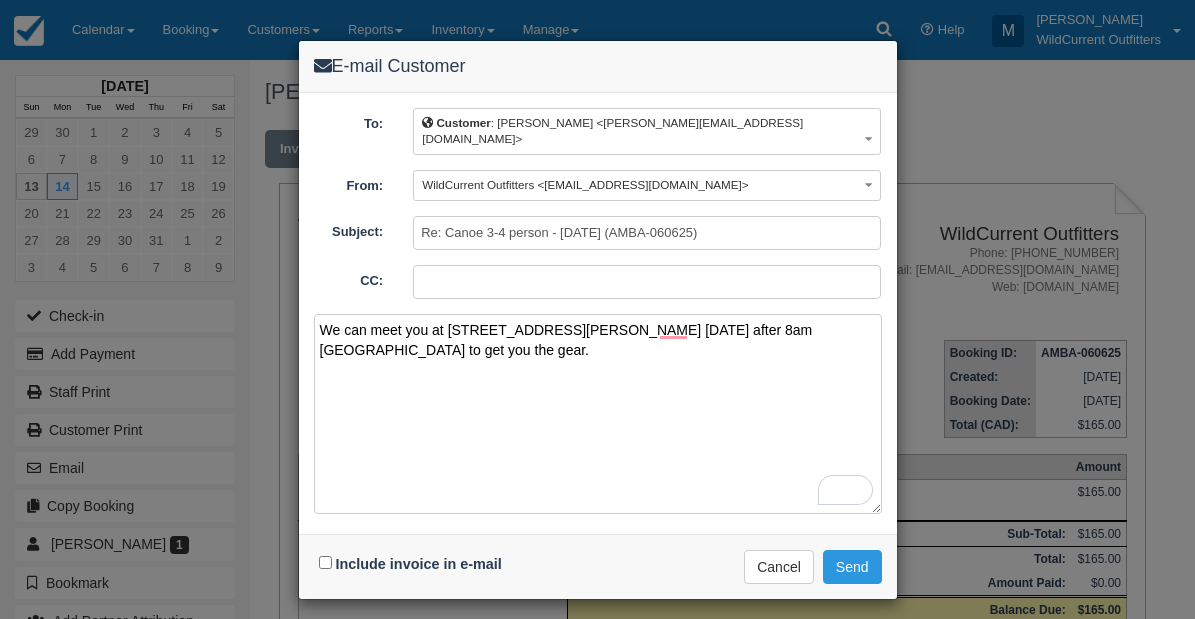 click on "We can meet you at 611 Patricia Street tomorrow after 8am  Jasper Adventure Centre to get you the gear." at bounding box center (598, 414) 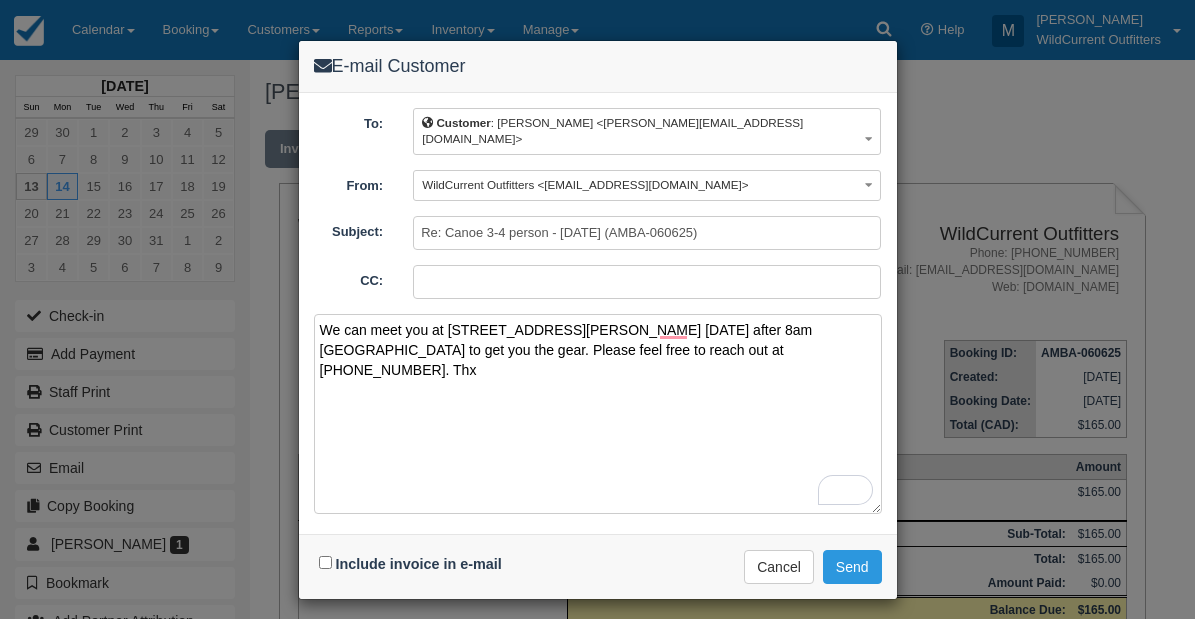 type on "We can meet you at [STREET_ADDRESS][PERSON_NAME] [DATE] after 8am  [GEOGRAPHIC_DATA] to get you the gear. Please feel free to reach out at [PHONE_NUMBER]. Thx" 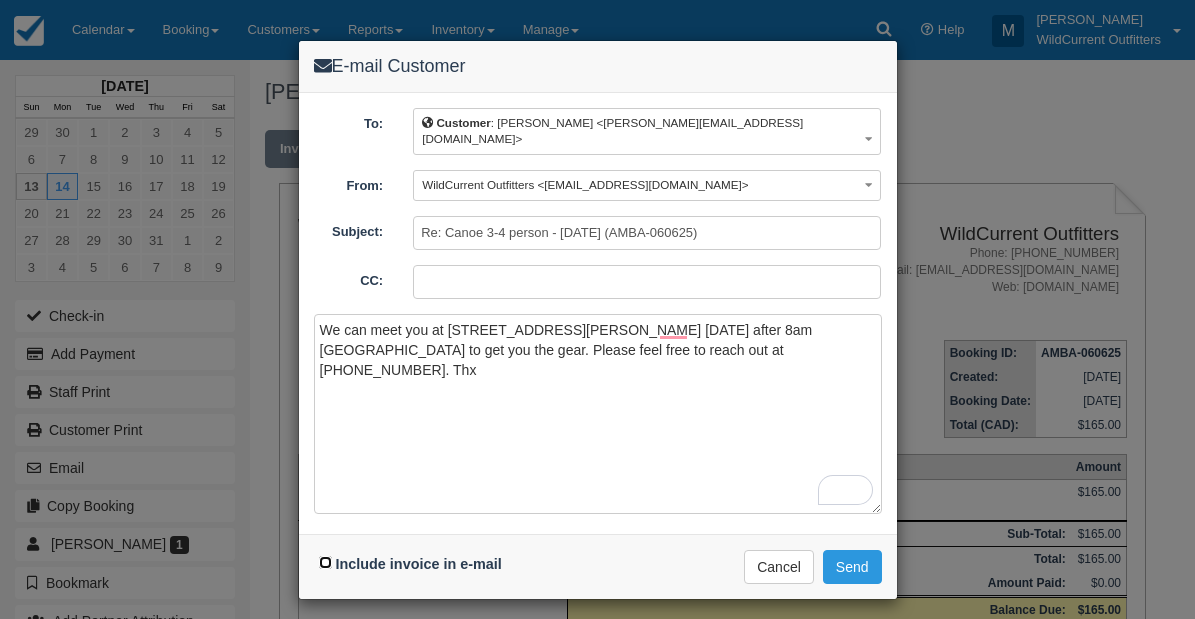 click on "Include invoice in e-mail" at bounding box center (325, 562) 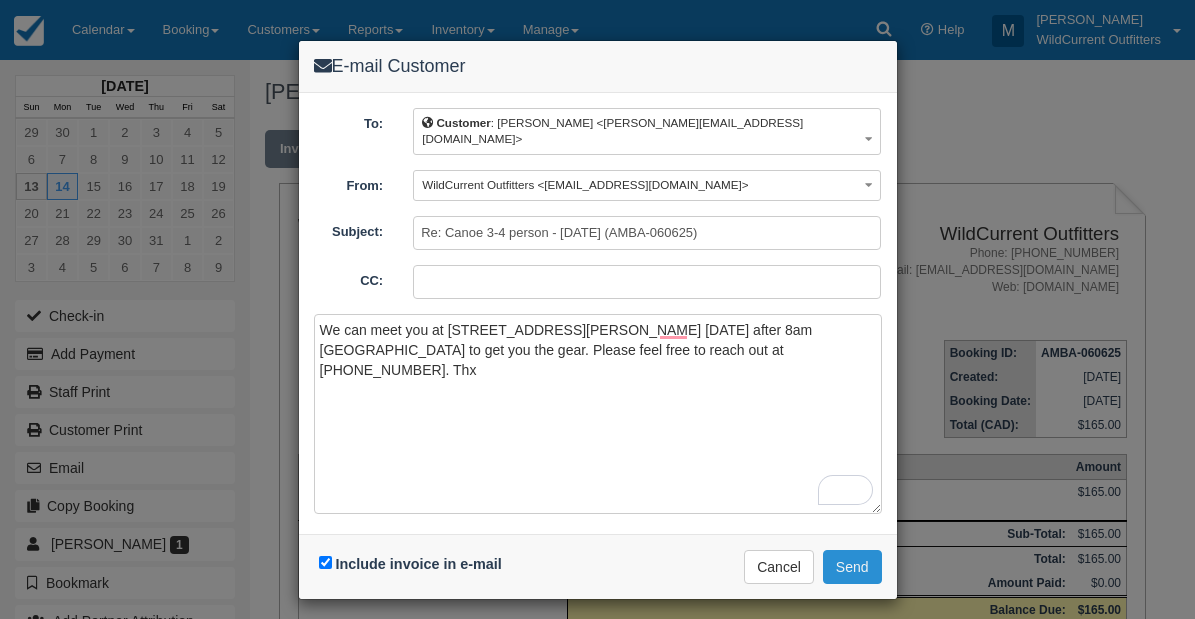 click on "Send" at bounding box center [852, 567] 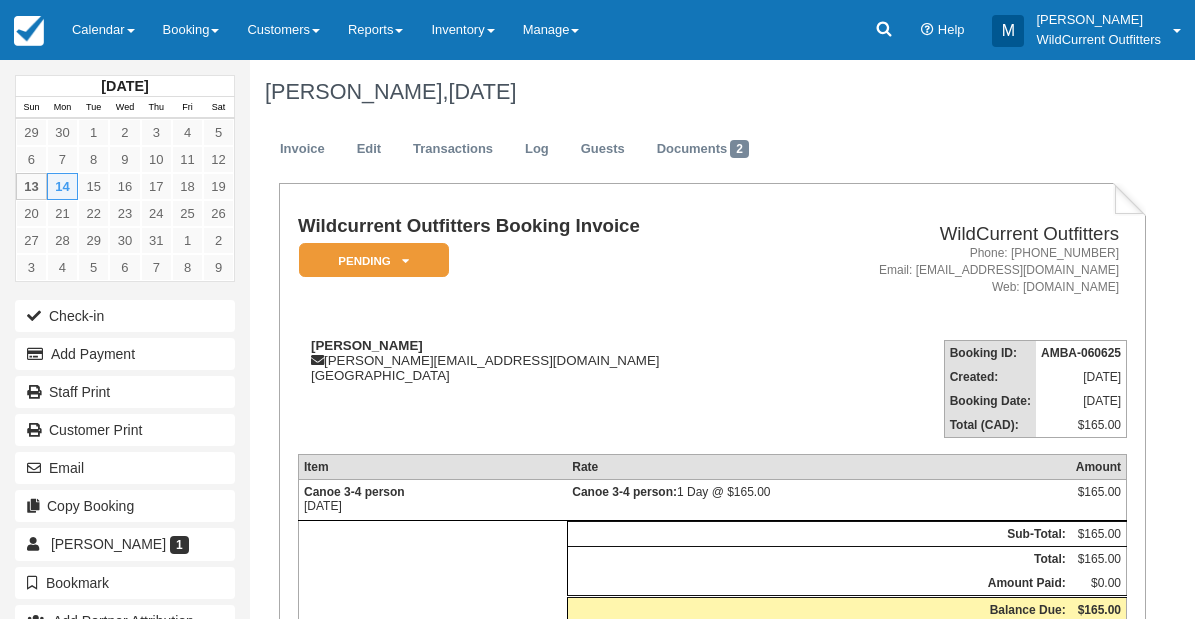 scroll, scrollTop: 0, scrollLeft: 0, axis: both 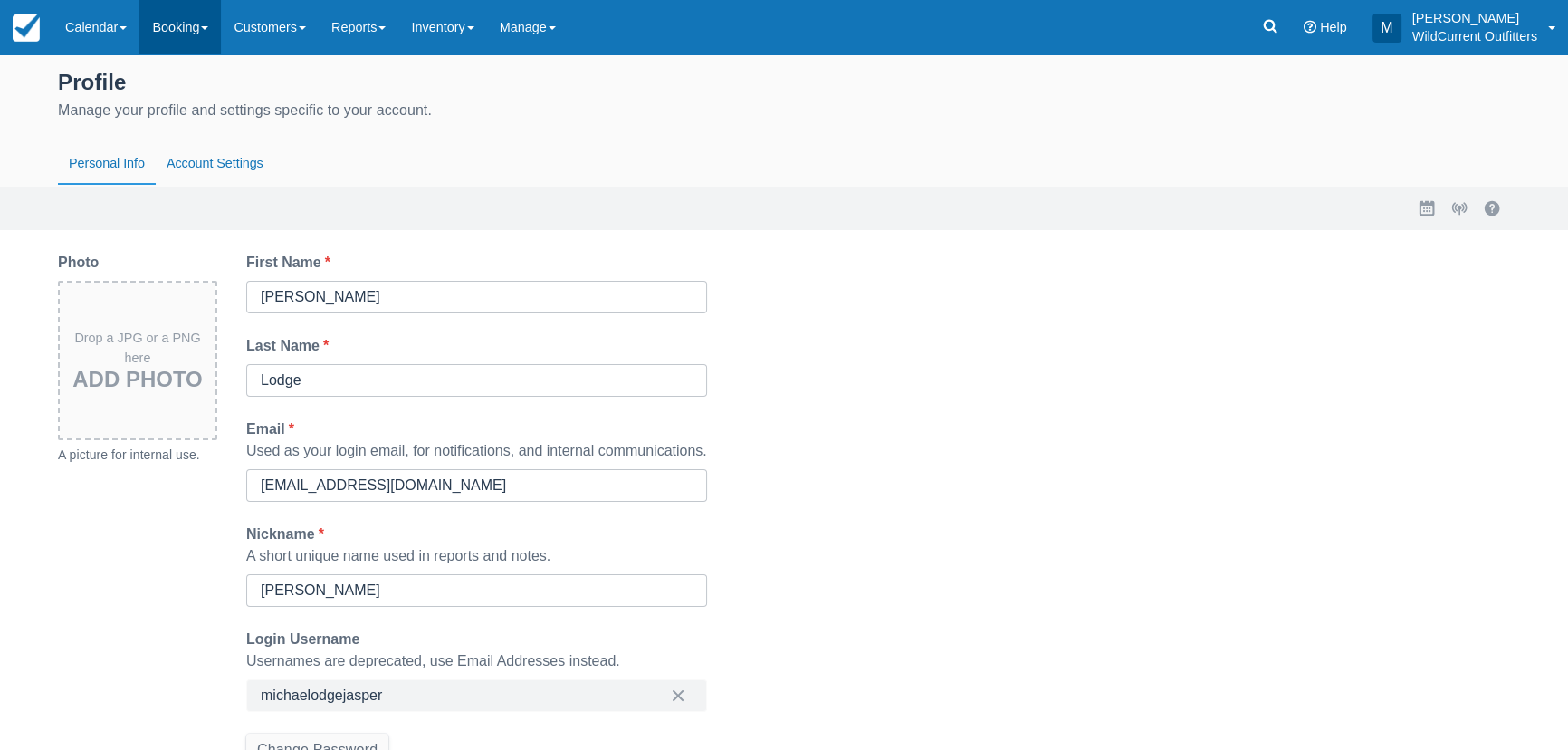click on "Booking" at bounding box center [180, 27] 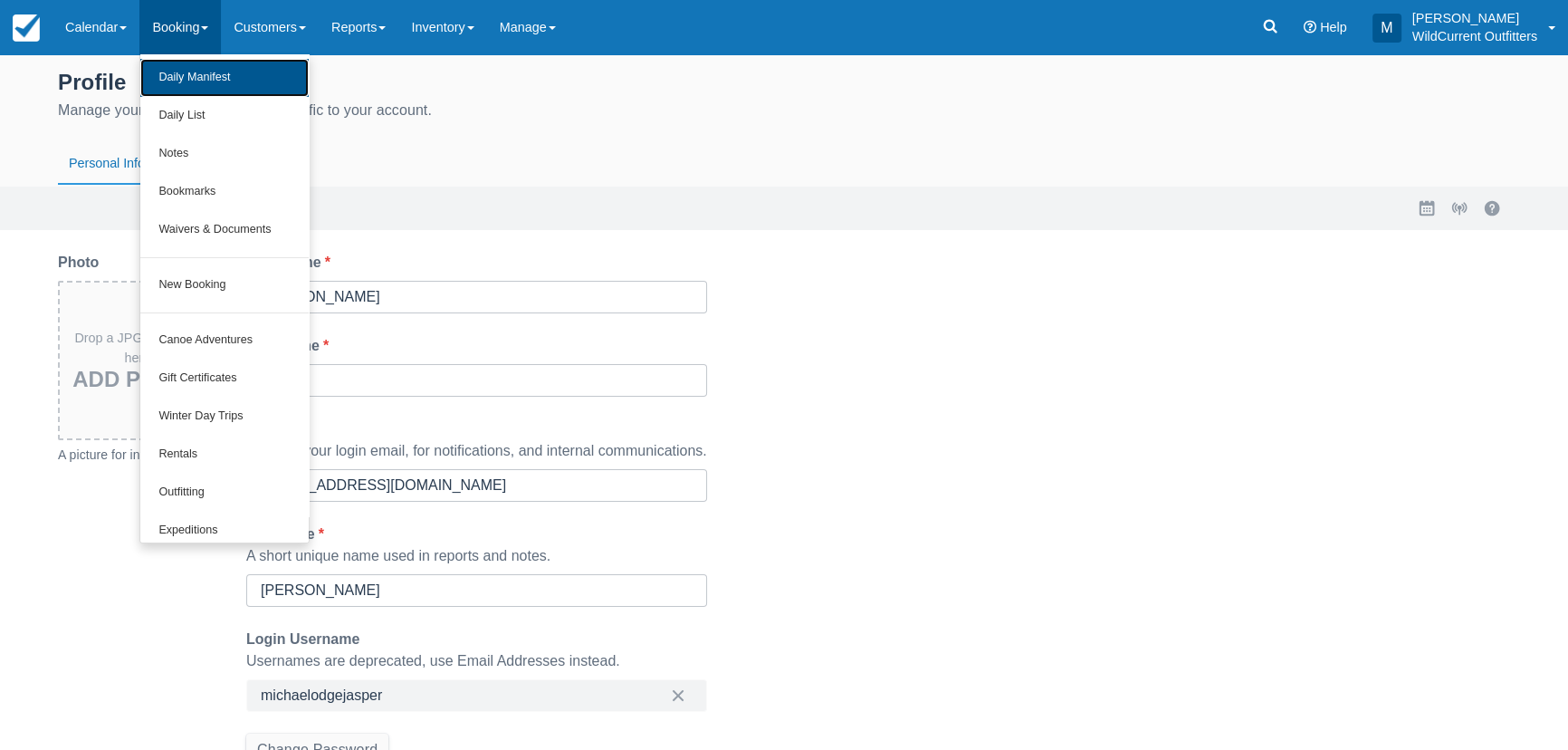 click on "Daily Manifest" at bounding box center (225, 78) 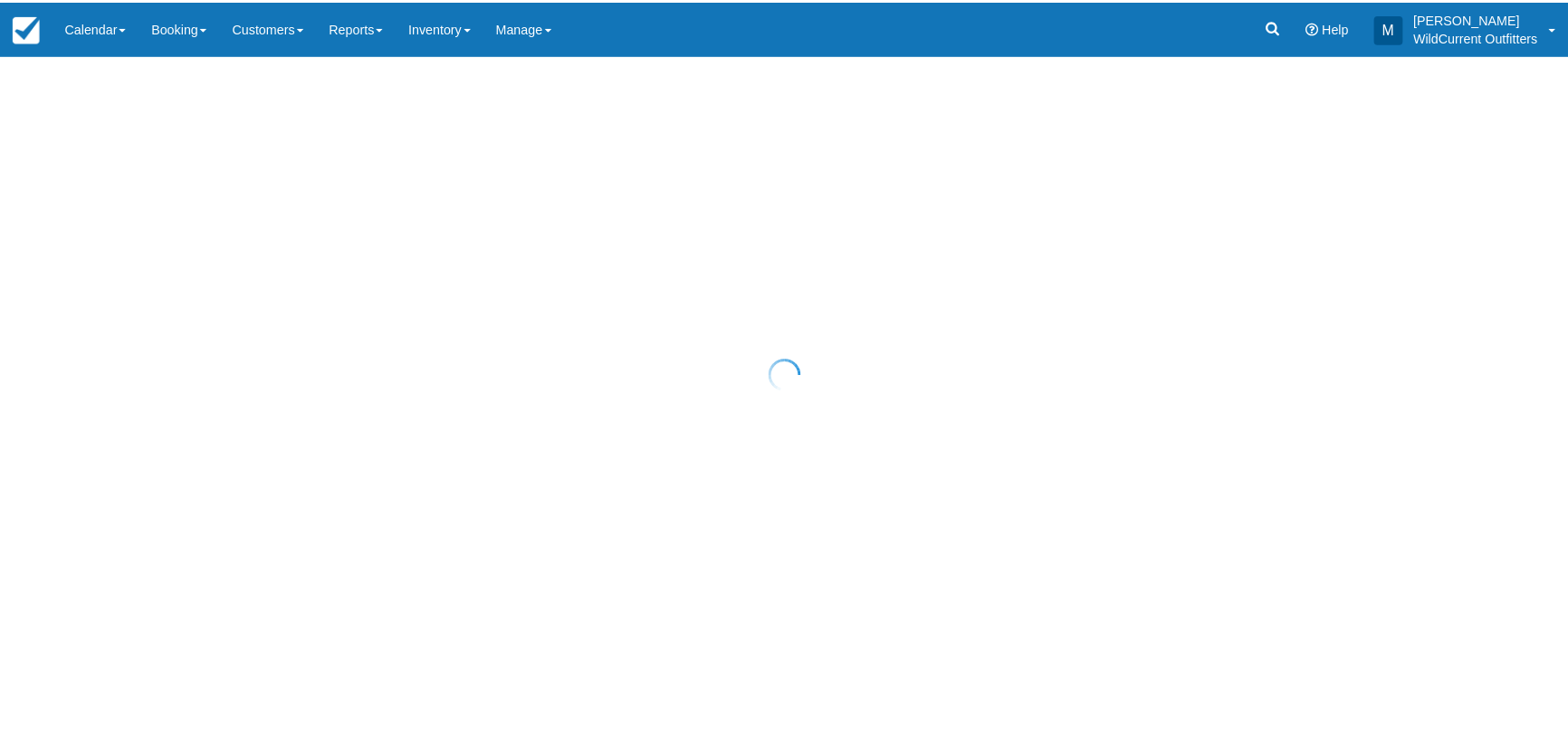 scroll, scrollTop: 0, scrollLeft: 0, axis: both 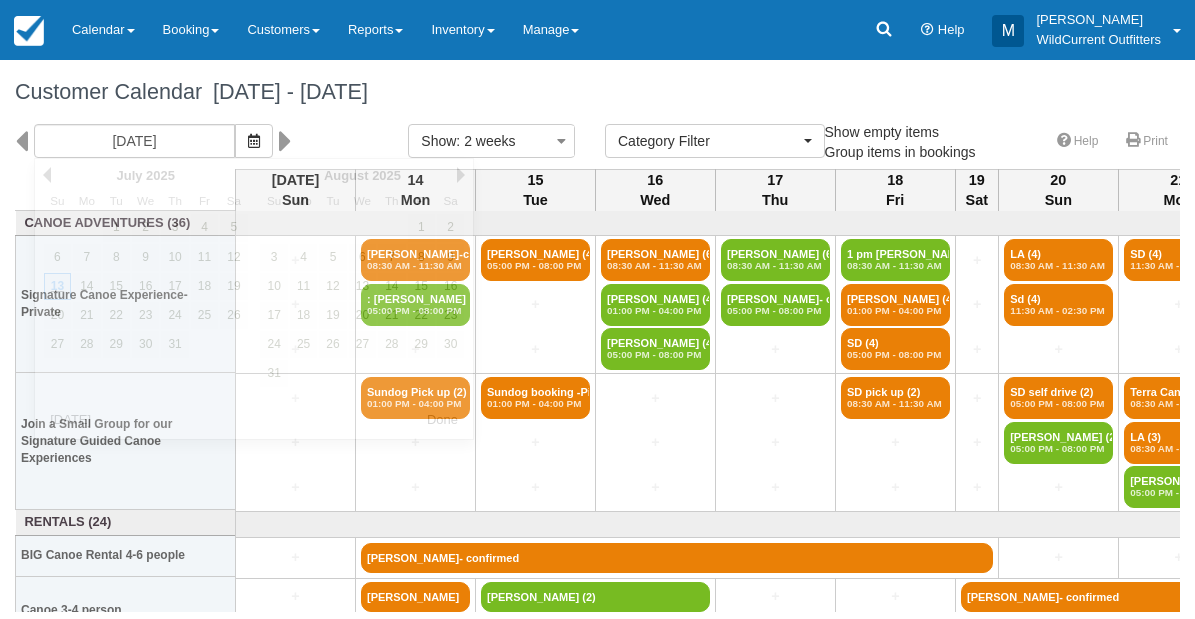 select 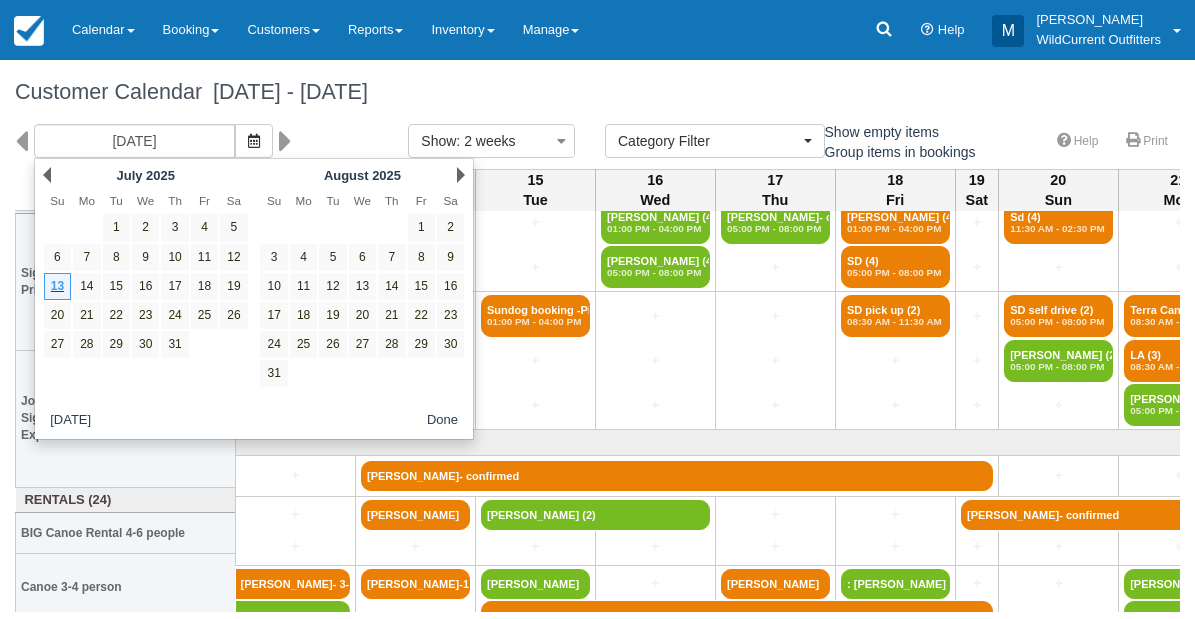 scroll, scrollTop: 133, scrollLeft: 0, axis: vertical 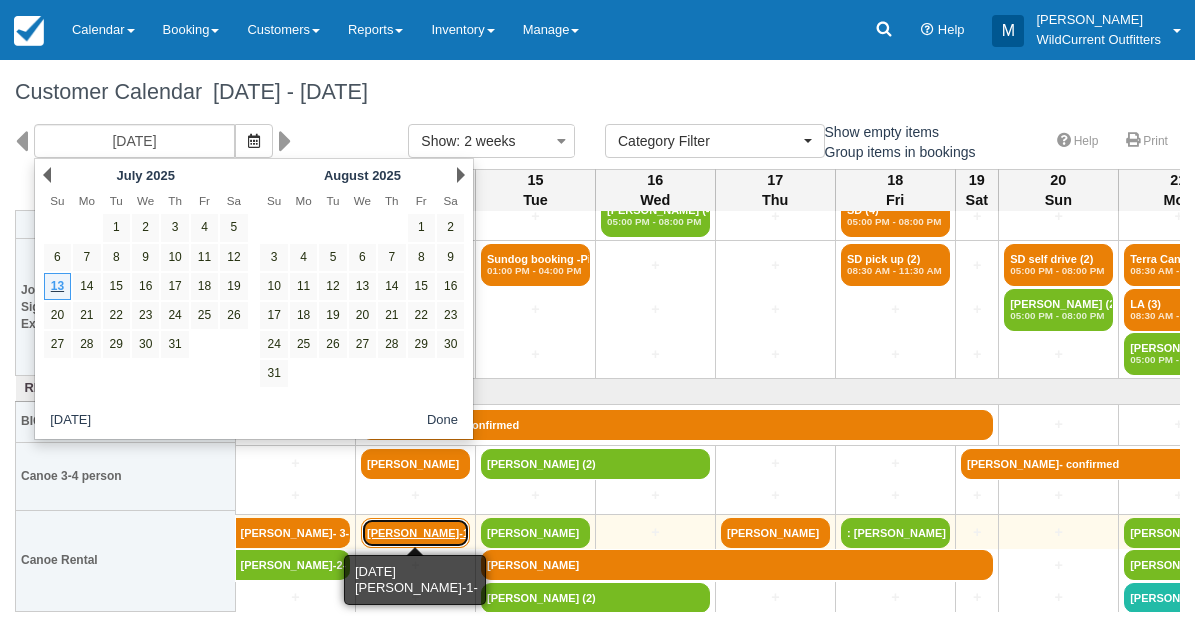 click on "[PERSON_NAME]-1-" at bounding box center (415, 533) 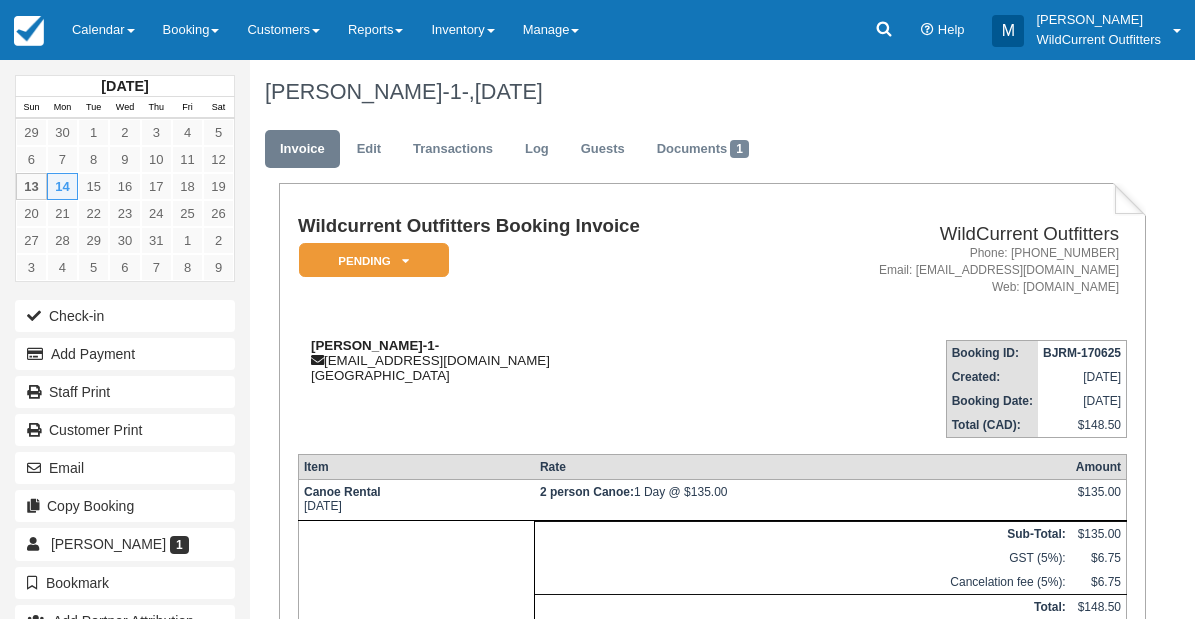 scroll, scrollTop: 0, scrollLeft: 0, axis: both 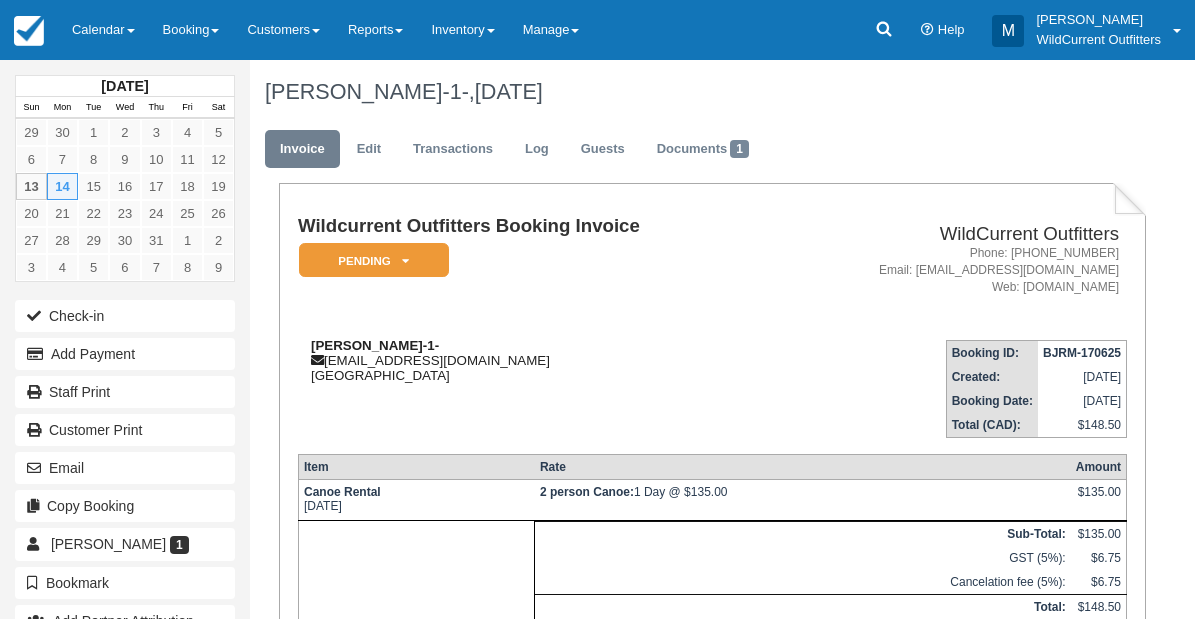 drag, startPoint x: 429, startPoint y: 344, endPoint x: 304, endPoint y: 339, distance: 125.09996 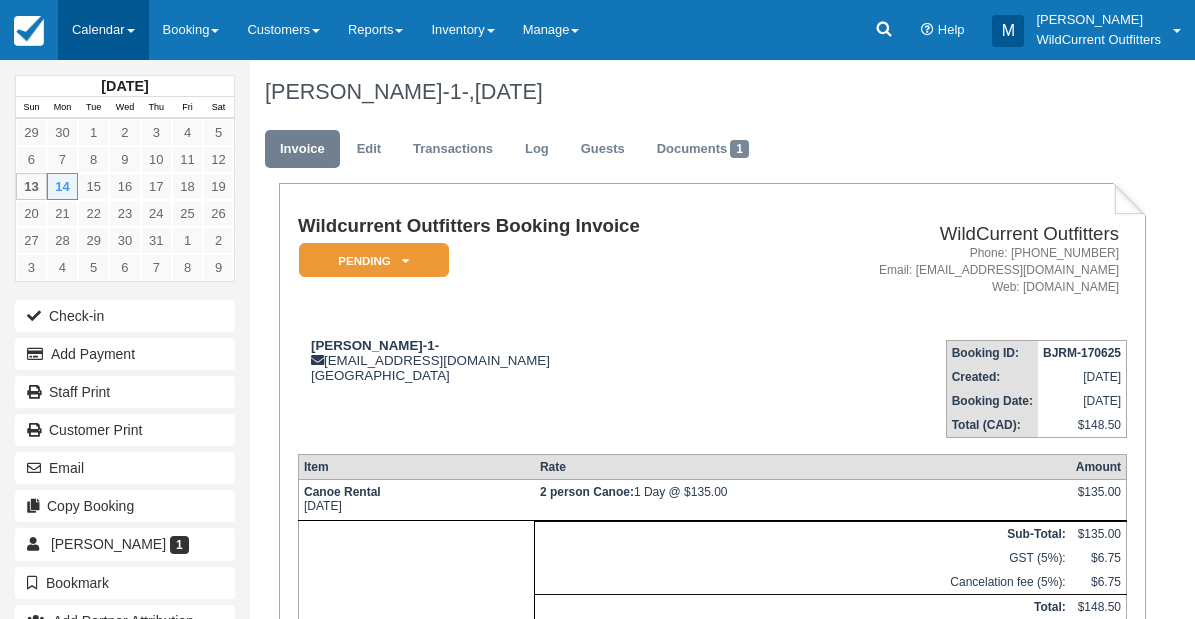 click on "Calendar" at bounding box center (103, 30) 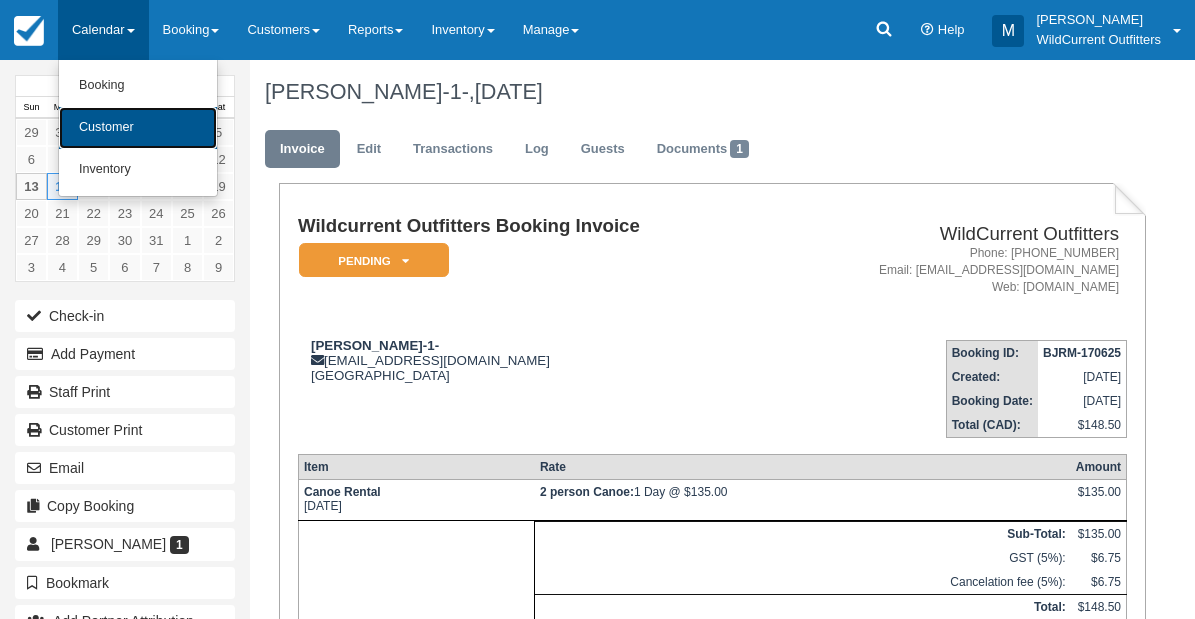 click on "Customer" at bounding box center (138, 128) 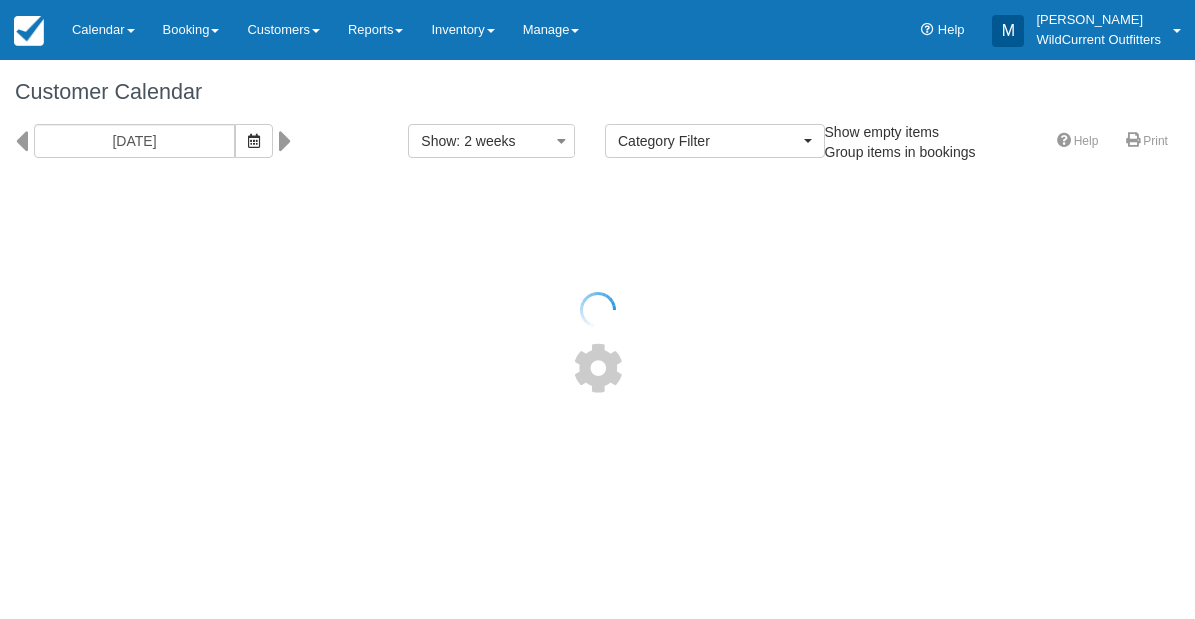 select 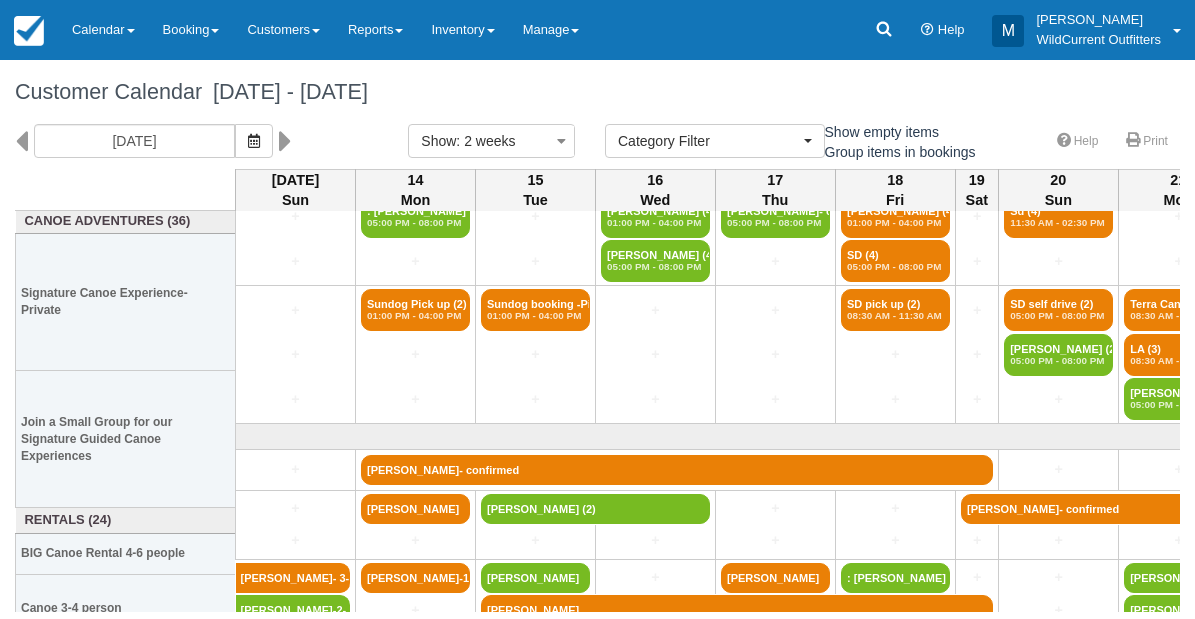 scroll, scrollTop: 133, scrollLeft: 0, axis: vertical 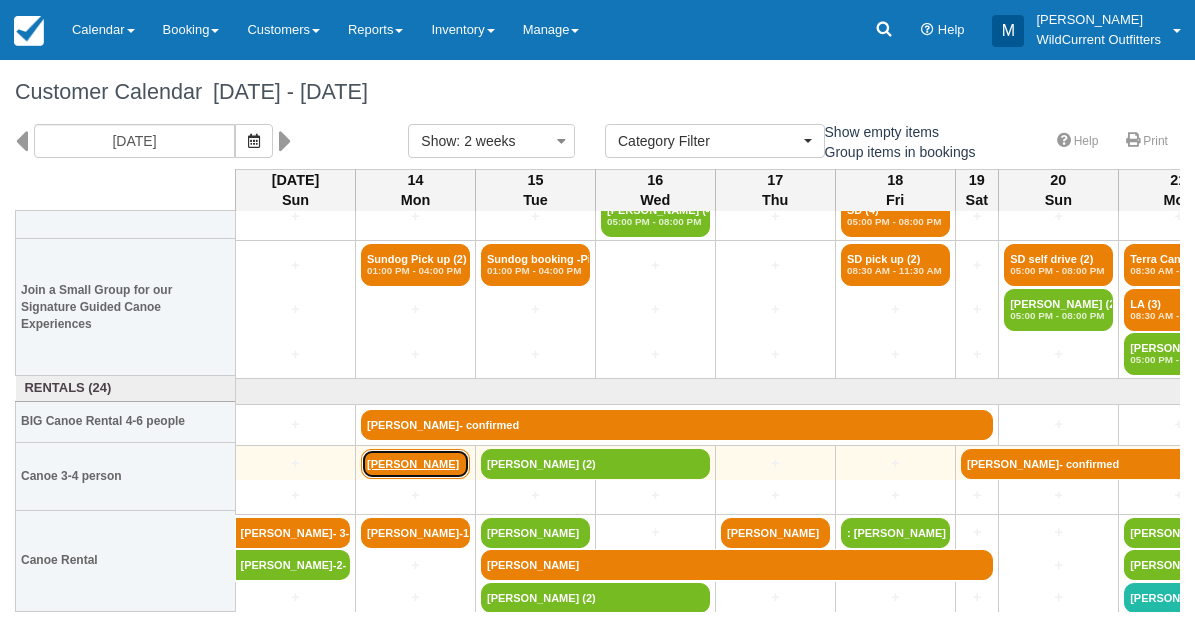 click on "[PERSON_NAME]" at bounding box center (415, 464) 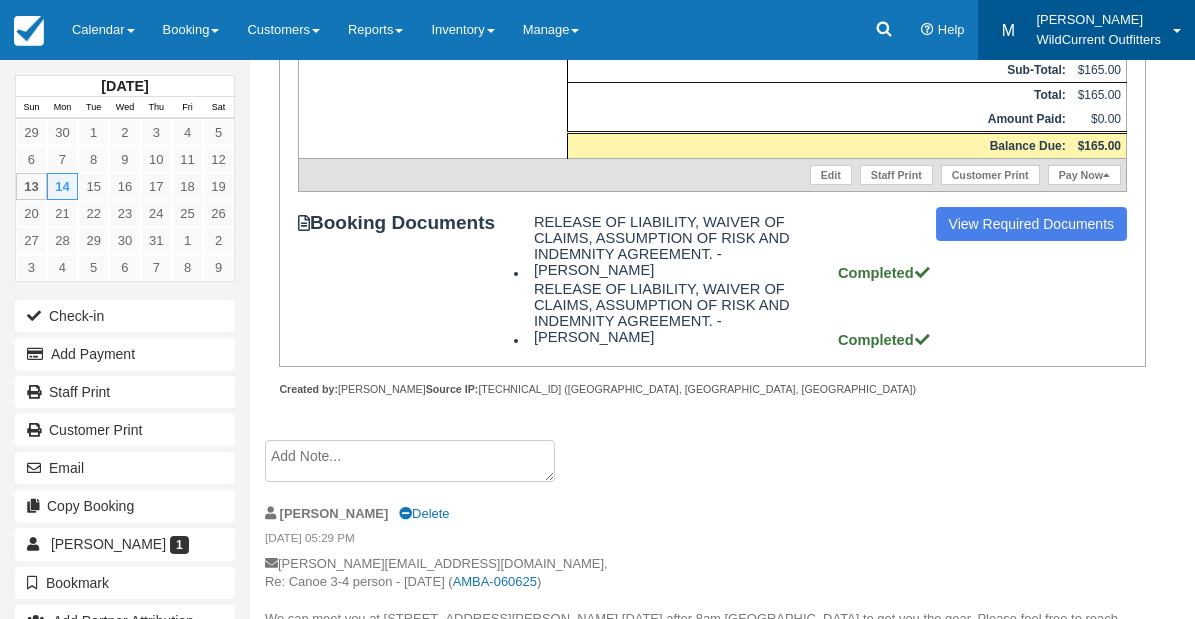 scroll, scrollTop: 465, scrollLeft: 0, axis: vertical 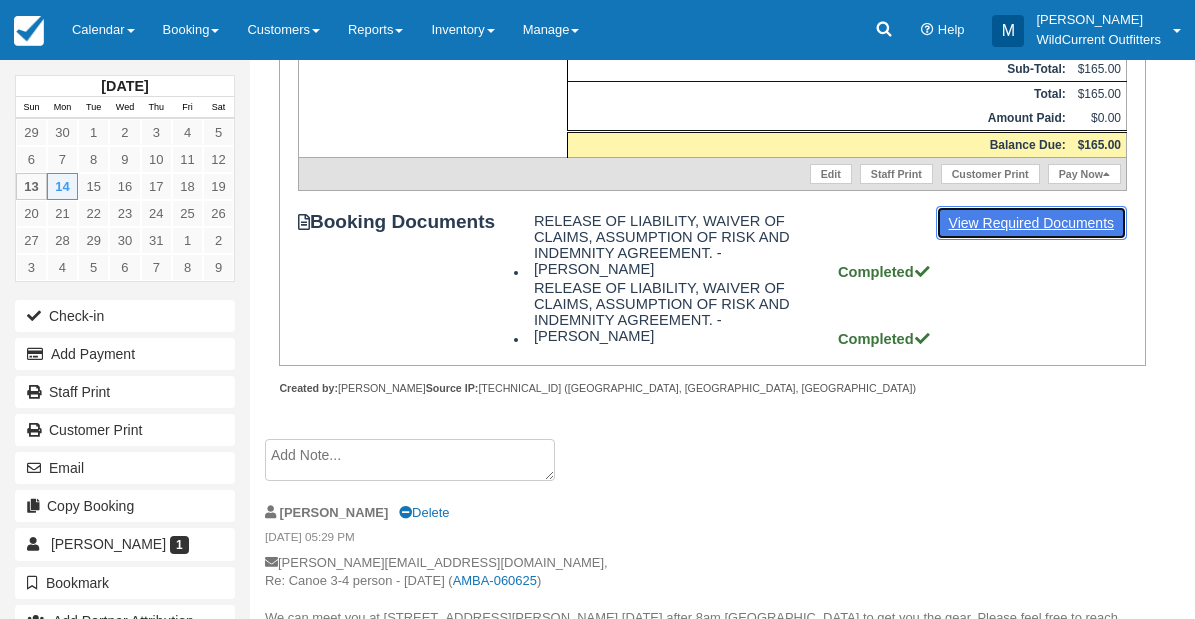 click on "View Required Documents" at bounding box center [1032, 223] 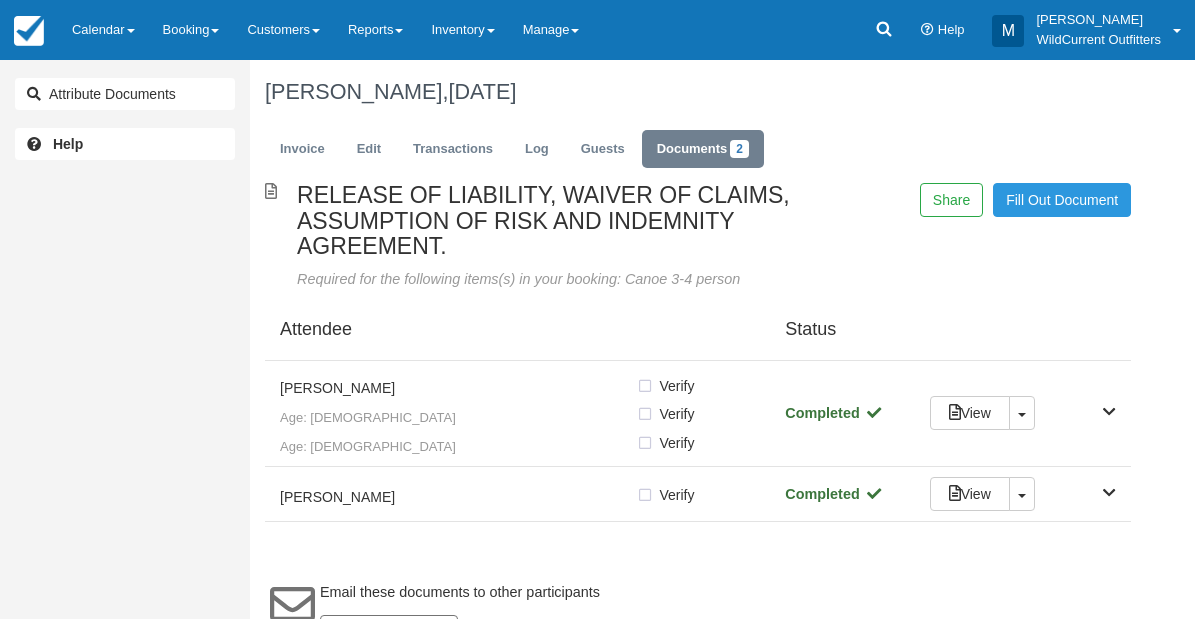 scroll, scrollTop: 0, scrollLeft: 0, axis: both 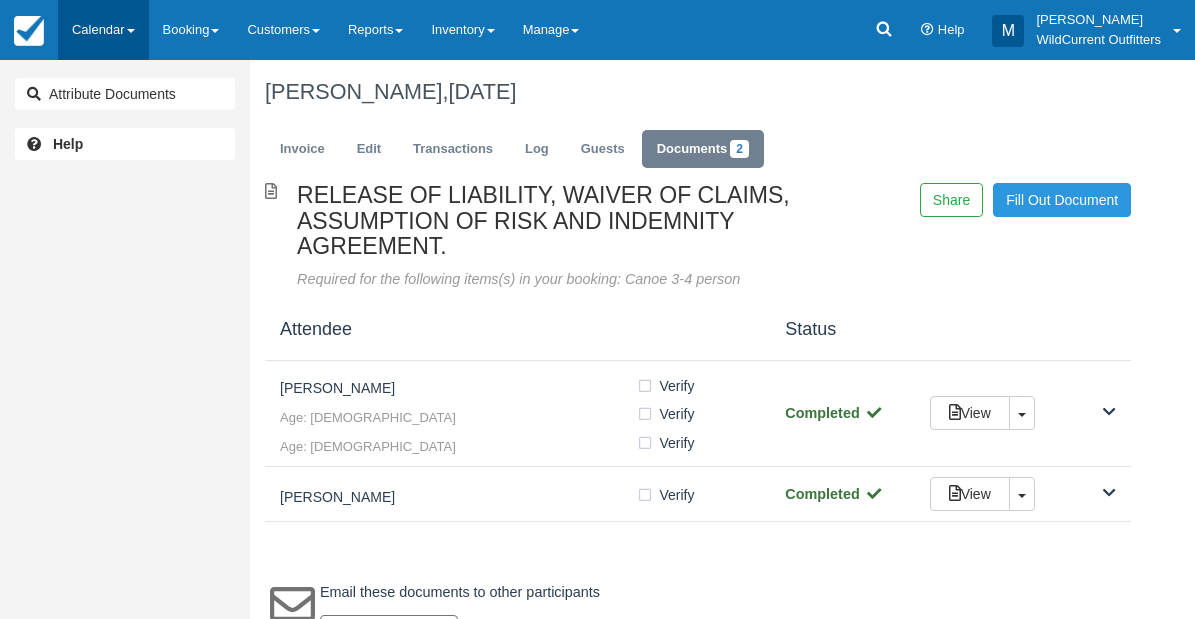 click on "Calendar" at bounding box center (103, 30) 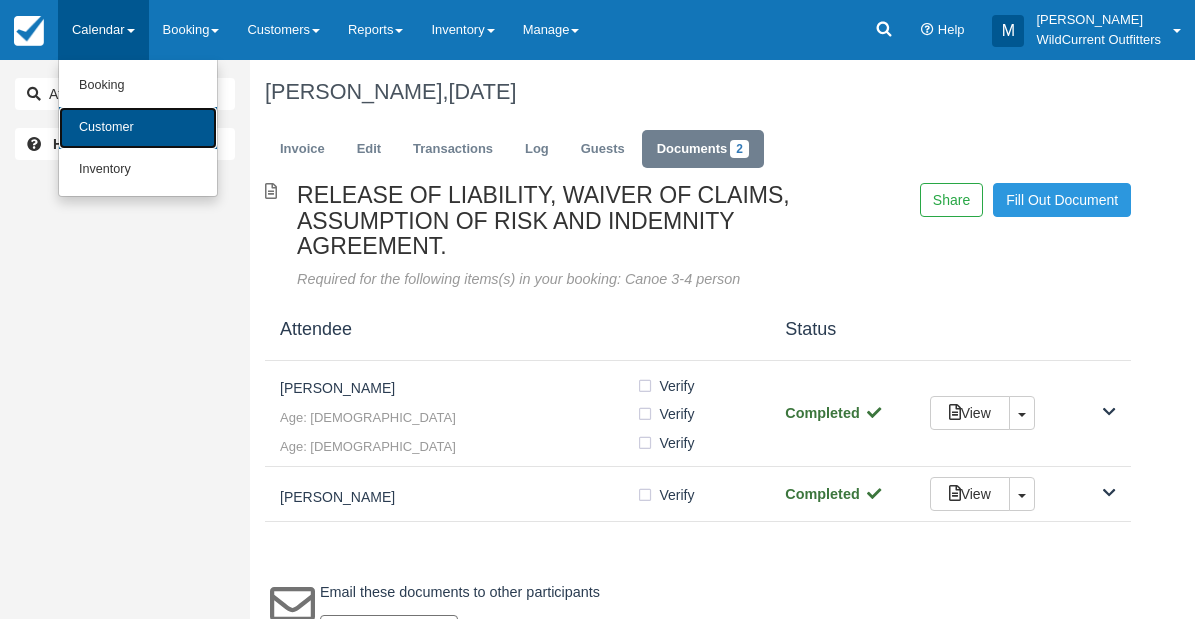 click on "Customer" at bounding box center [138, 128] 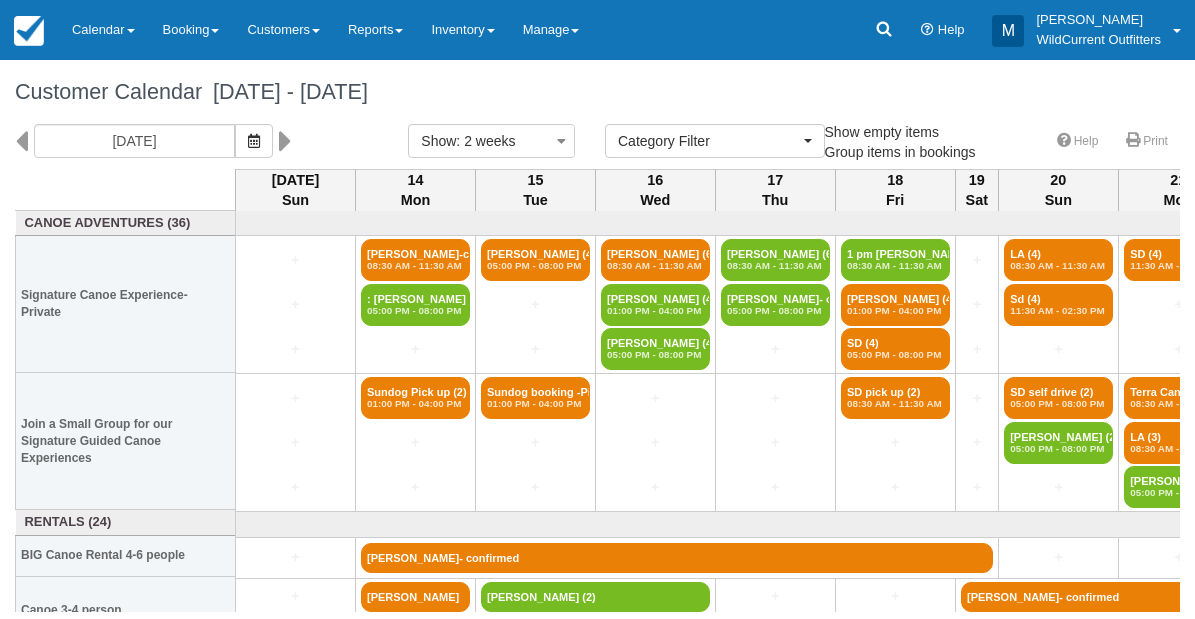 select 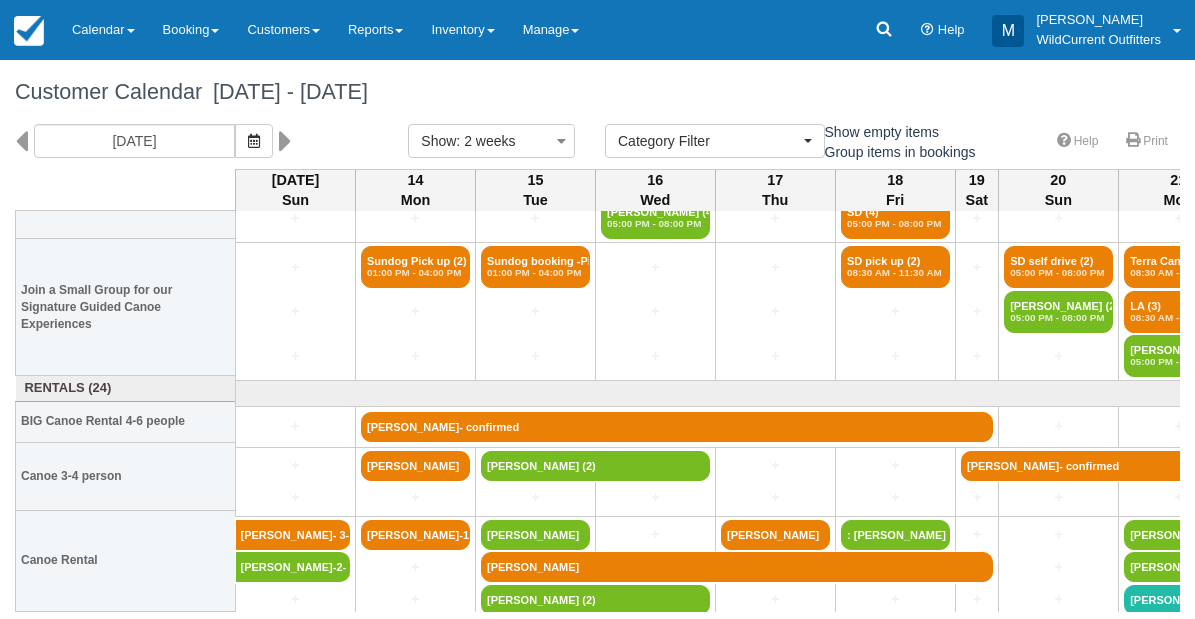 scroll, scrollTop: 133, scrollLeft: 0, axis: vertical 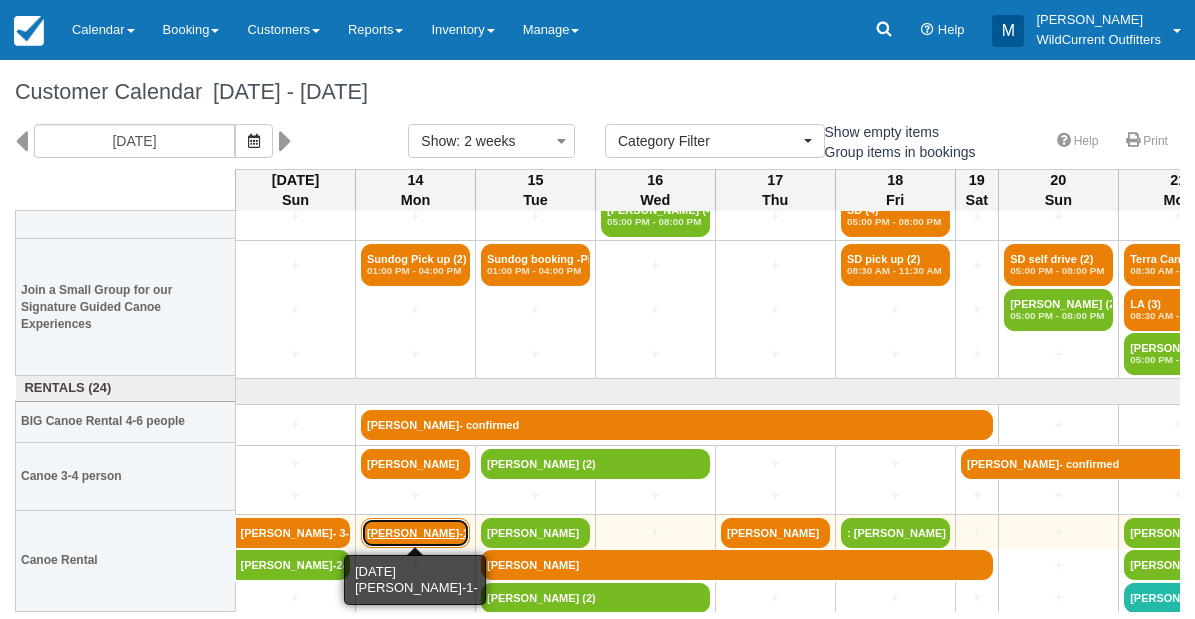 click on "[PERSON_NAME]-1-" at bounding box center (415, 533) 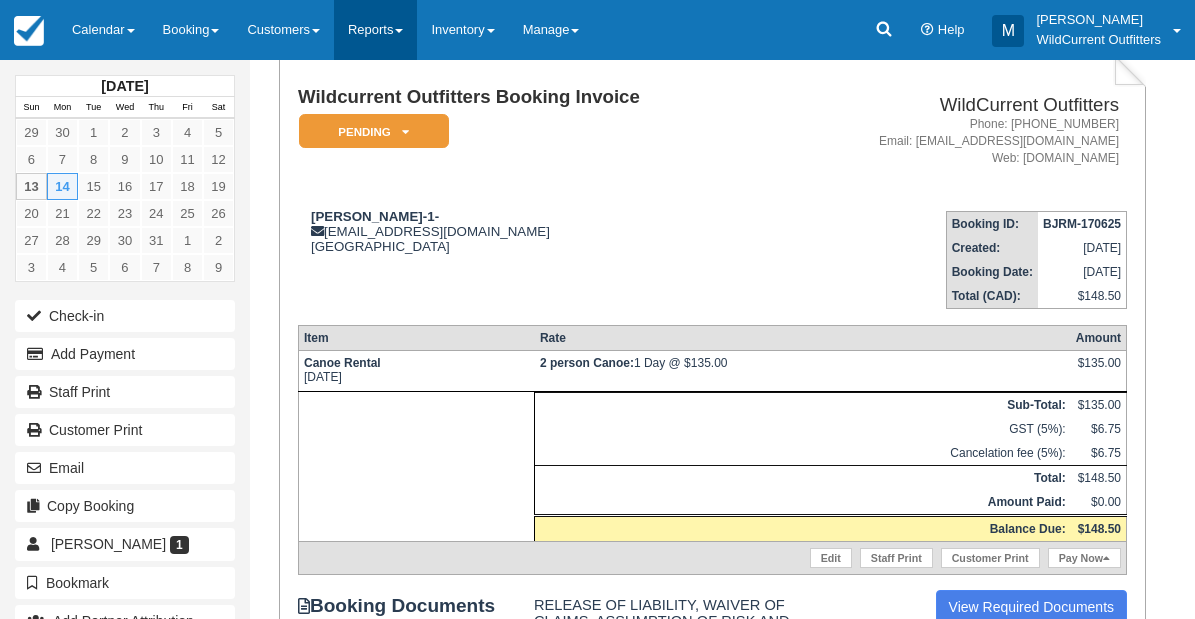 scroll, scrollTop: 131, scrollLeft: 0, axis: vertical 